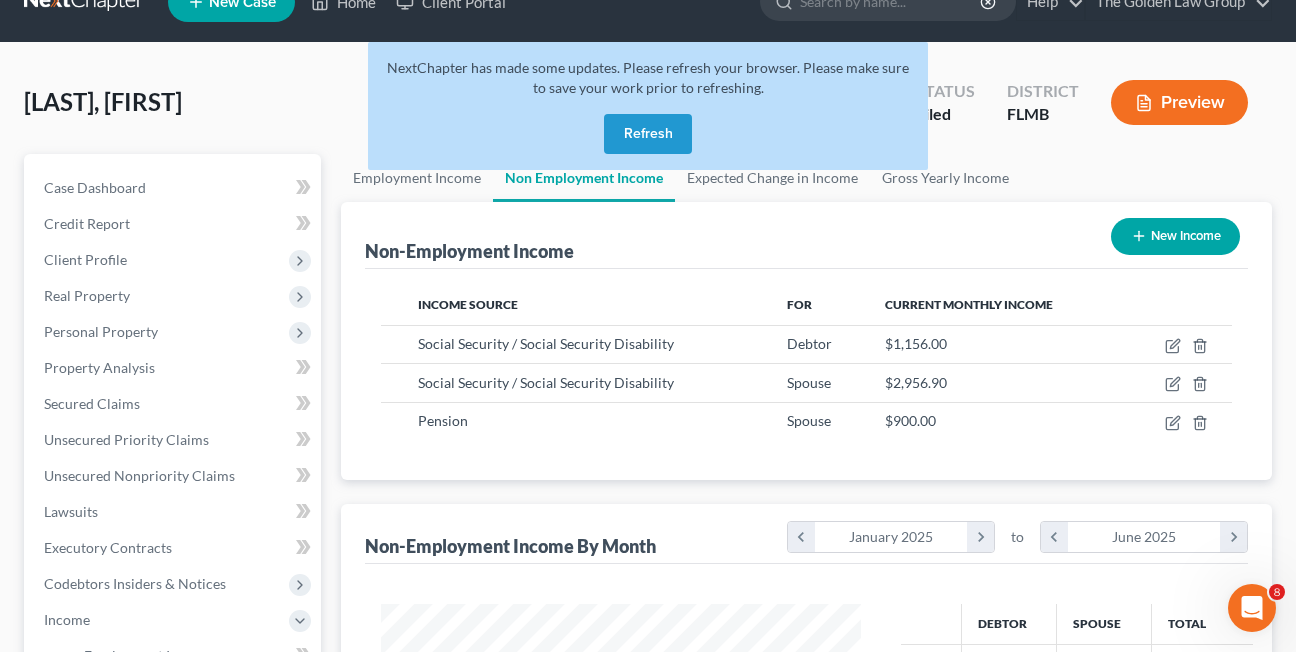 scroll, scrollTop: 0, scrollLeft: 0, axis: both 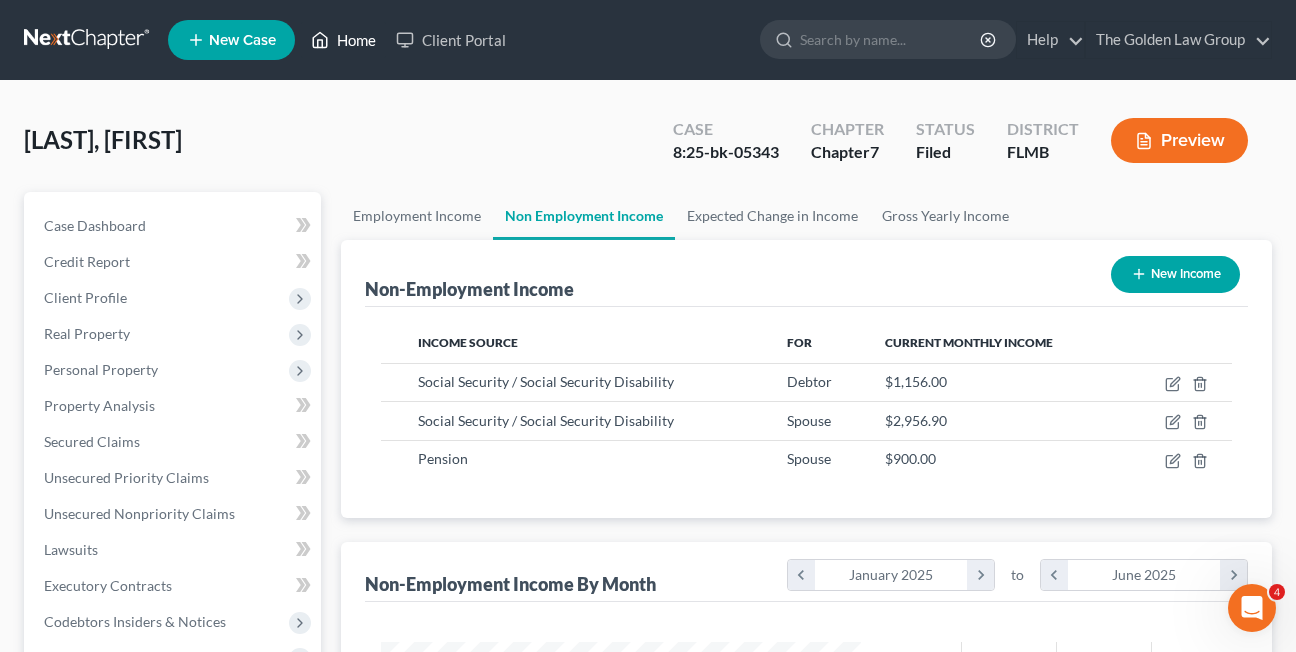click on "Home" at bounding box center [343, 40] 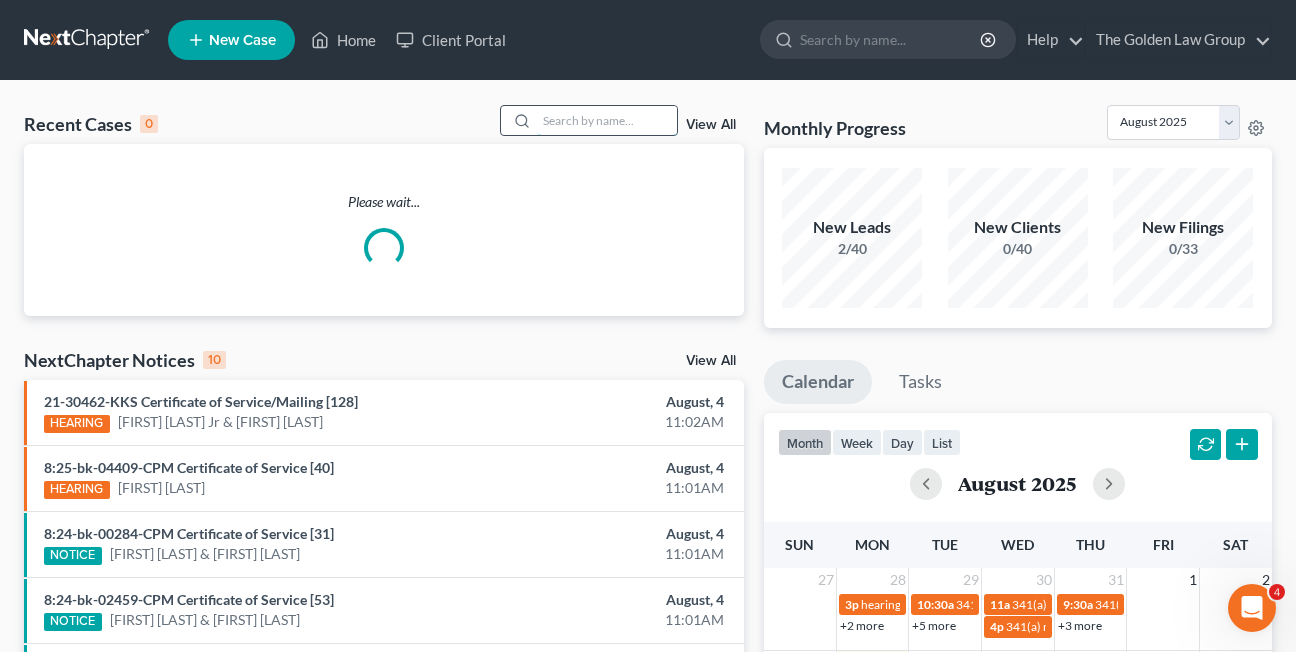 click at bounding box center [607, 120] 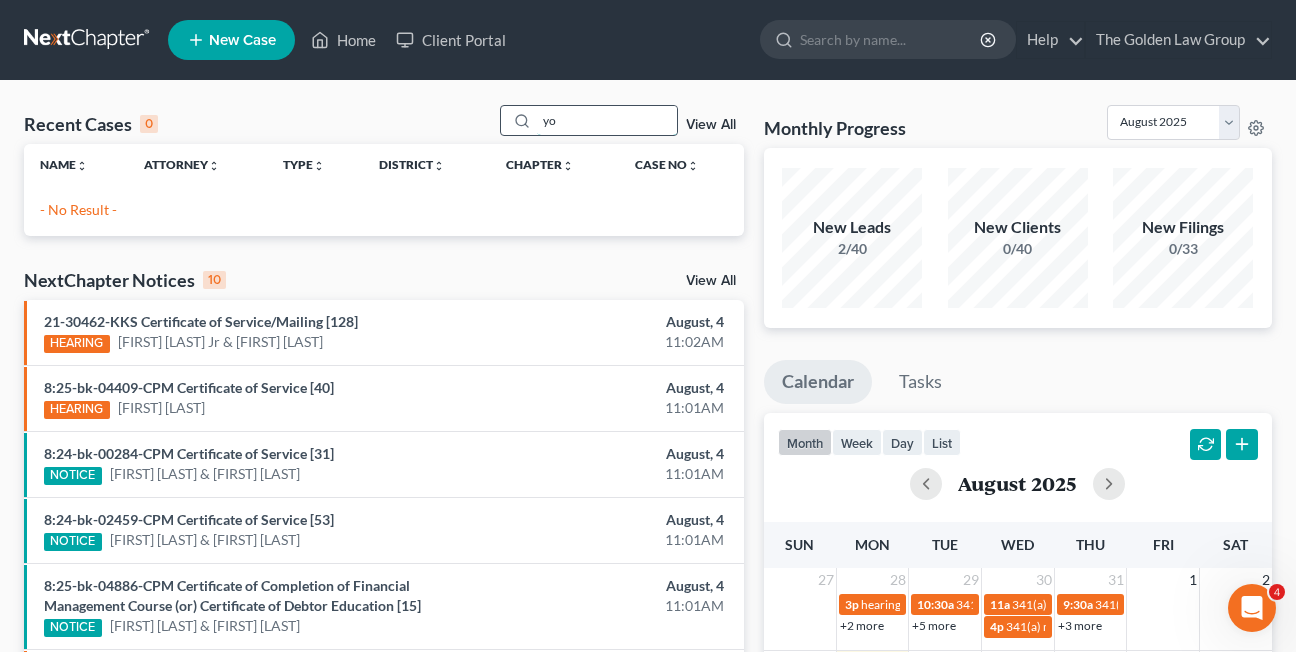 type on "y" 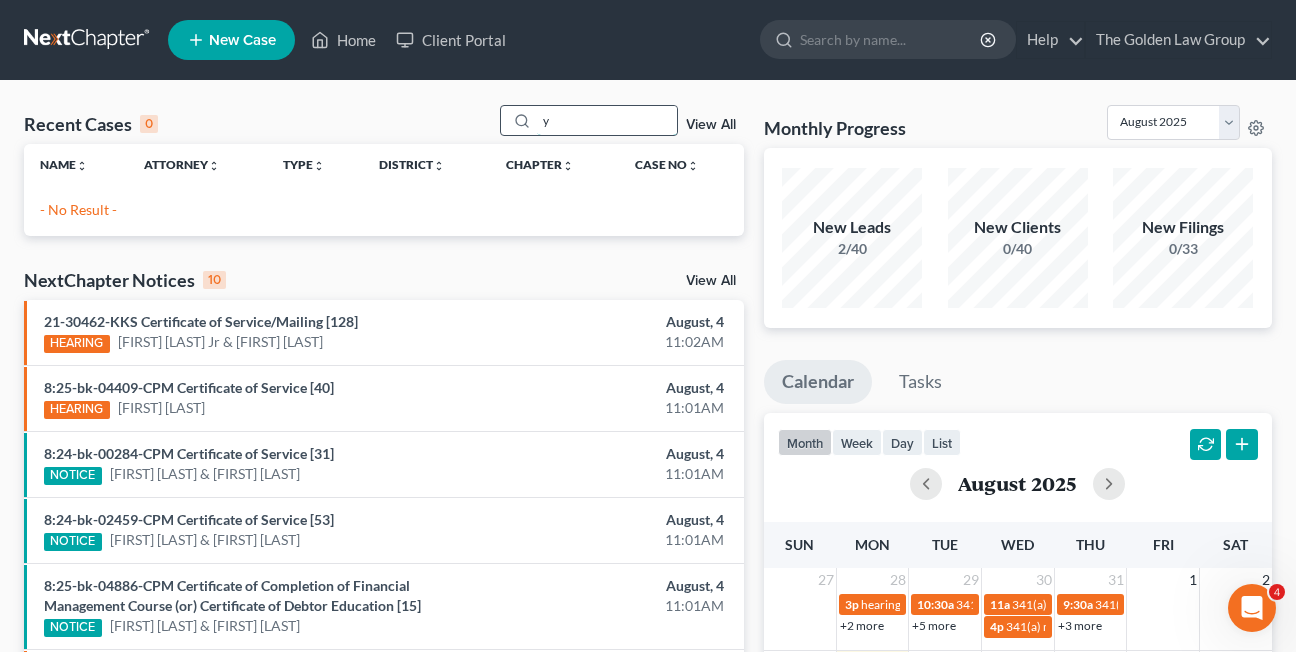 type 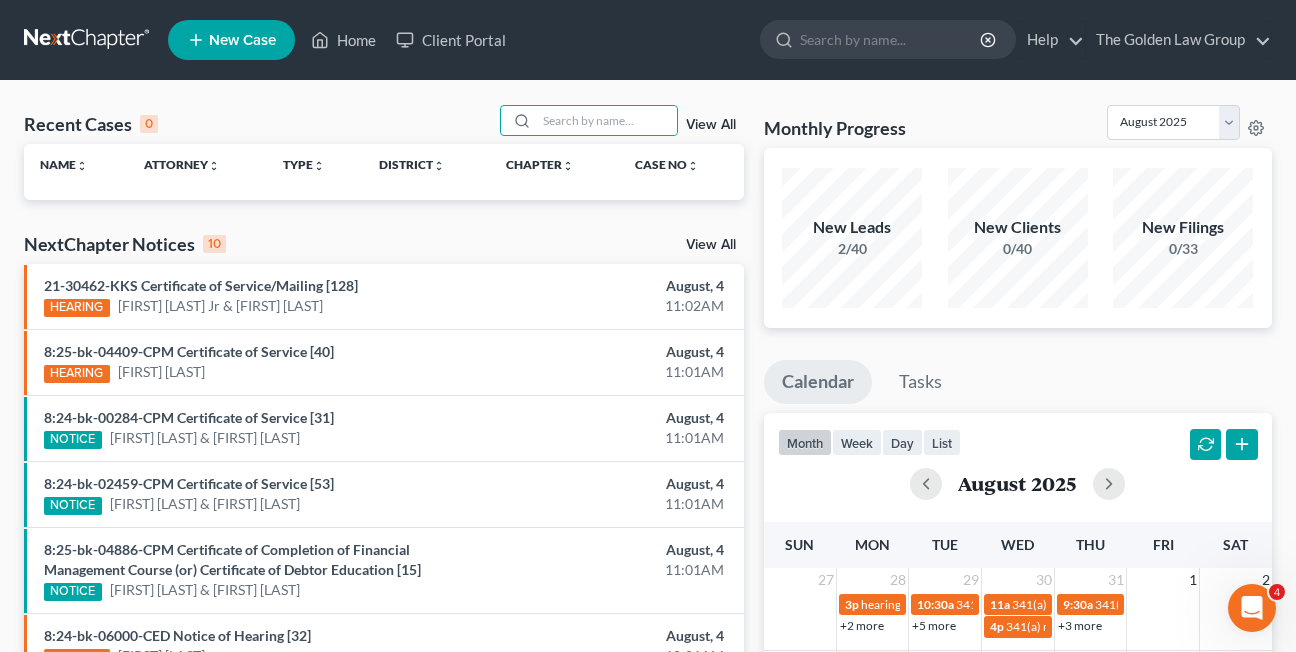 click on "Recent Cases 0         View All
Name
unfold_more
expand_more
expand_less
Attorney
unfold_more
expand_more
expand_less
Type
unfold_more
expand_more
expand_less
District
unfold_more
expand_more
expand_less
Chapter
unfold_more
expand_more
expand_less
Case No
unfold_more
expand_more
expand_less
Prefix
unfold_more
expand_more
expand_less
NextChapter Notices 10 View All
21-30462-KKS Certificate of Service/Mailing [128] HEARING Billy Hahn Jr & Jennifer Hahn August, 4 11:02AM 8:25-bk-04409-CPM Certificate of Service [40] HEARING William Small August, 4 11:01AM 8:24-bk-00284-CPM Certificate of Service [31] NOTICE Arturo Vera & Amber Vera August, 4 11:01AM 8:24-bk-02459-CPM Certificate of Service [53] NOTICE Eddie Roldan & Sarahi Rivera August, 4 11:01AM 8:25-bk-04886-CPM Certificate of Completion of Financial Management Course (or) Certificate of Debtor Education [15] NOTICE August, 4" at bounding box center [648, 600] 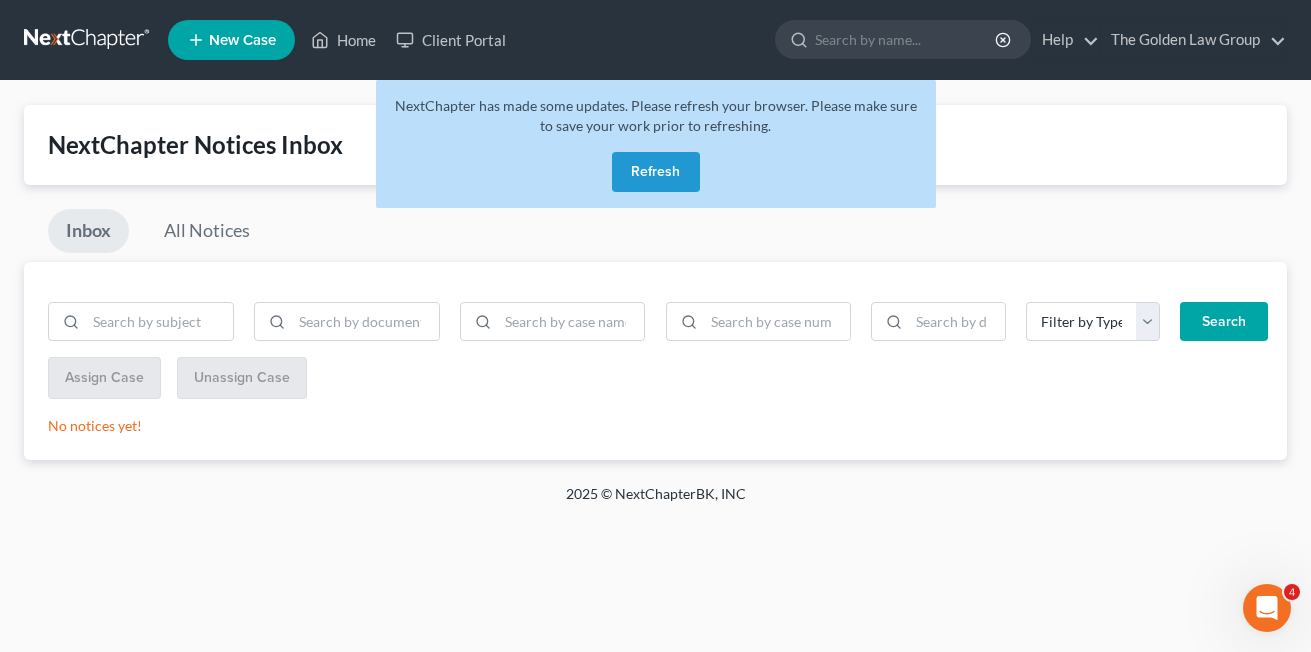 scroll, scrollTop: 0, scrollLeft: 0, axis: both 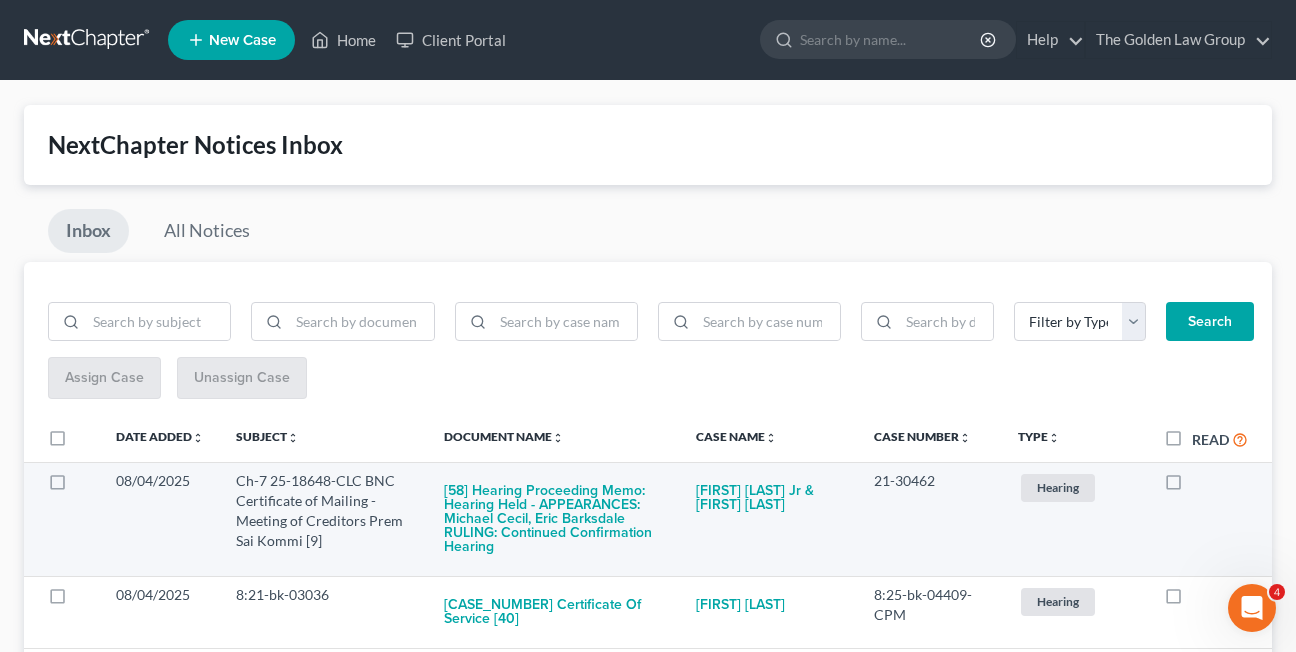 click at bounding box center (1192, 486) 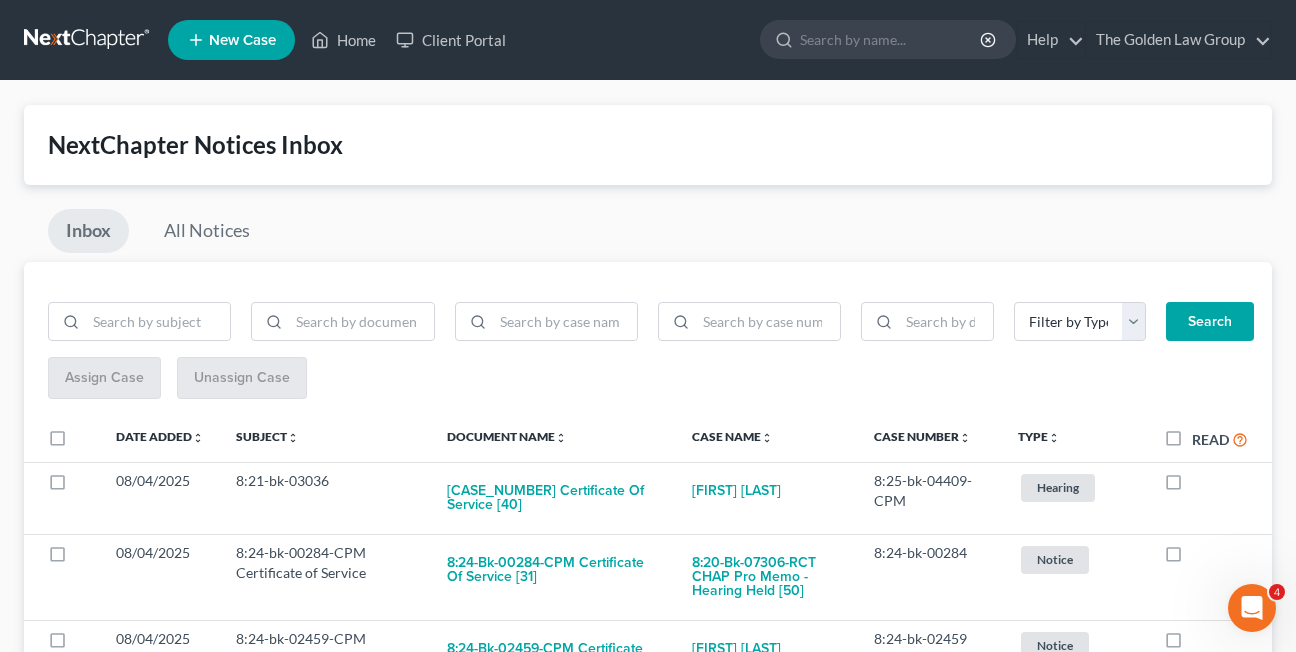 click at bounding box center [1192, 486] 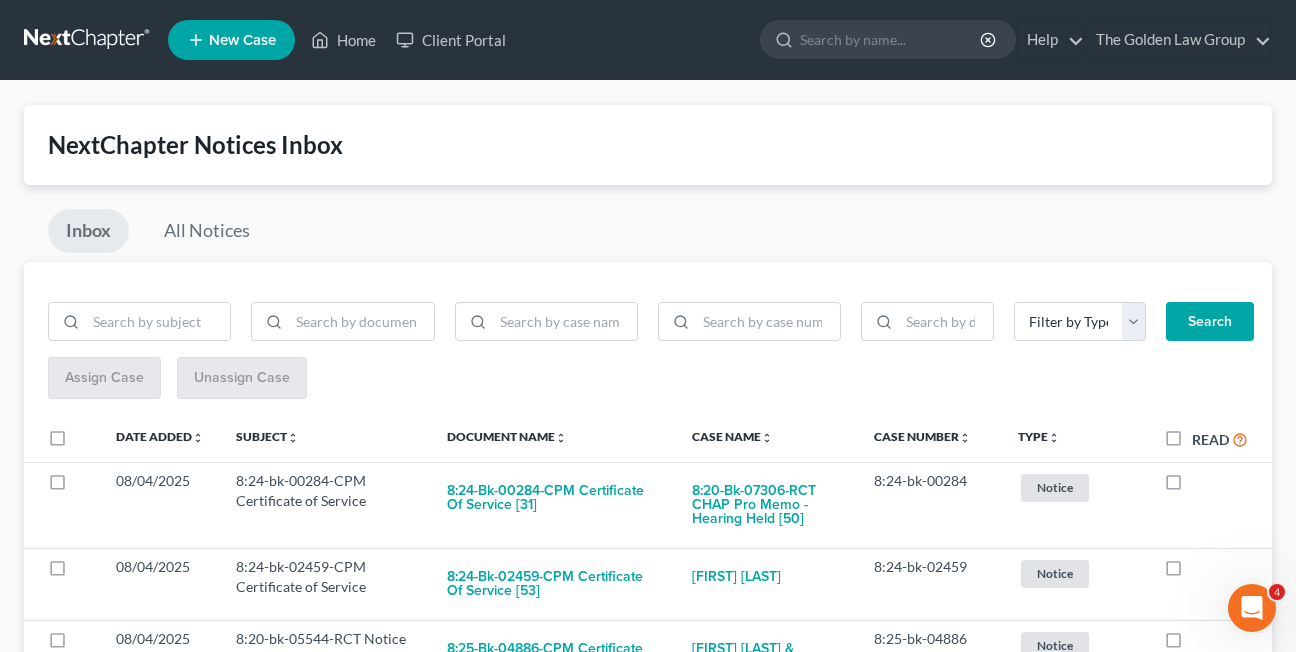 click at bounding box center [1192, 486] 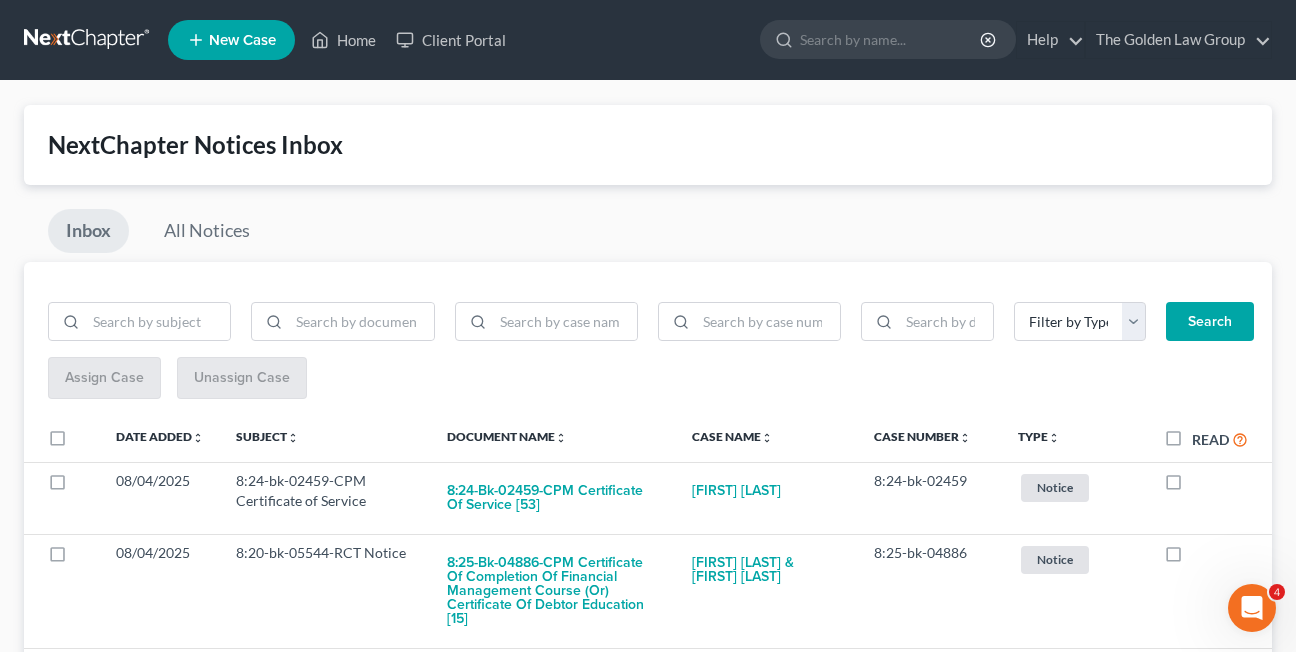 click at bounding box center [1192, 486] 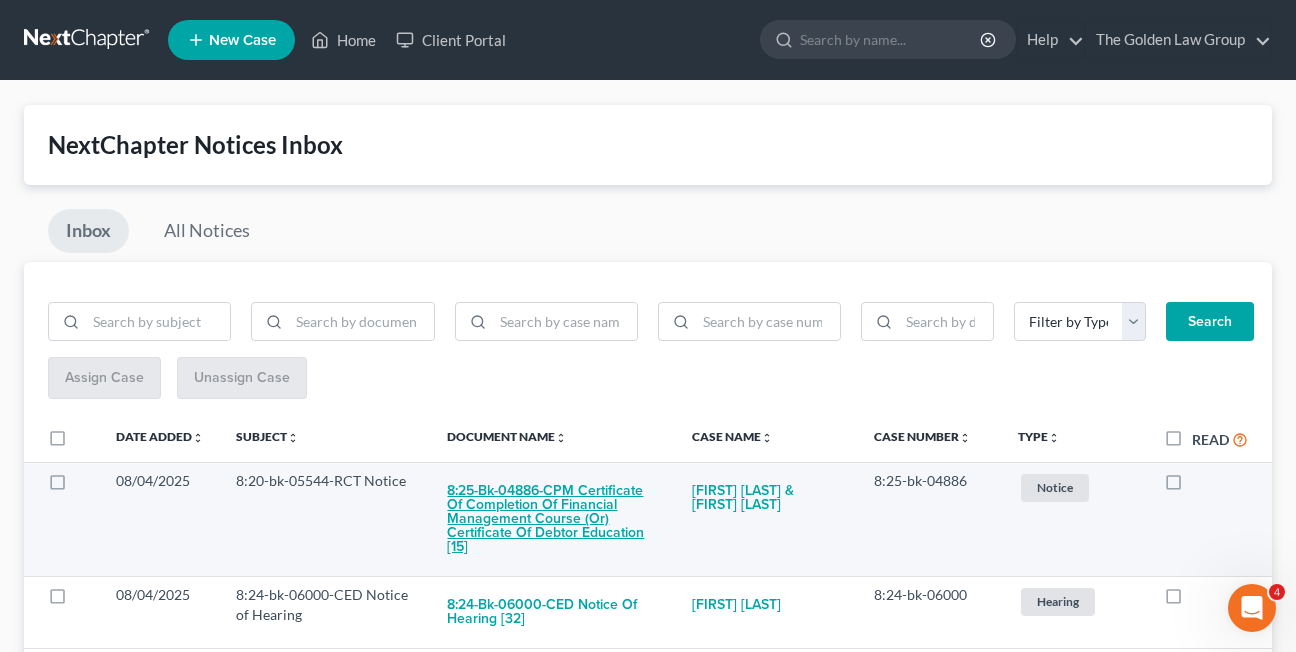 click on "8:25-bk-04886-CPM Certificate of Completion of Financial Management Course (or) Certificate of Debtor Education [15]" at bounding box center [553, 519] 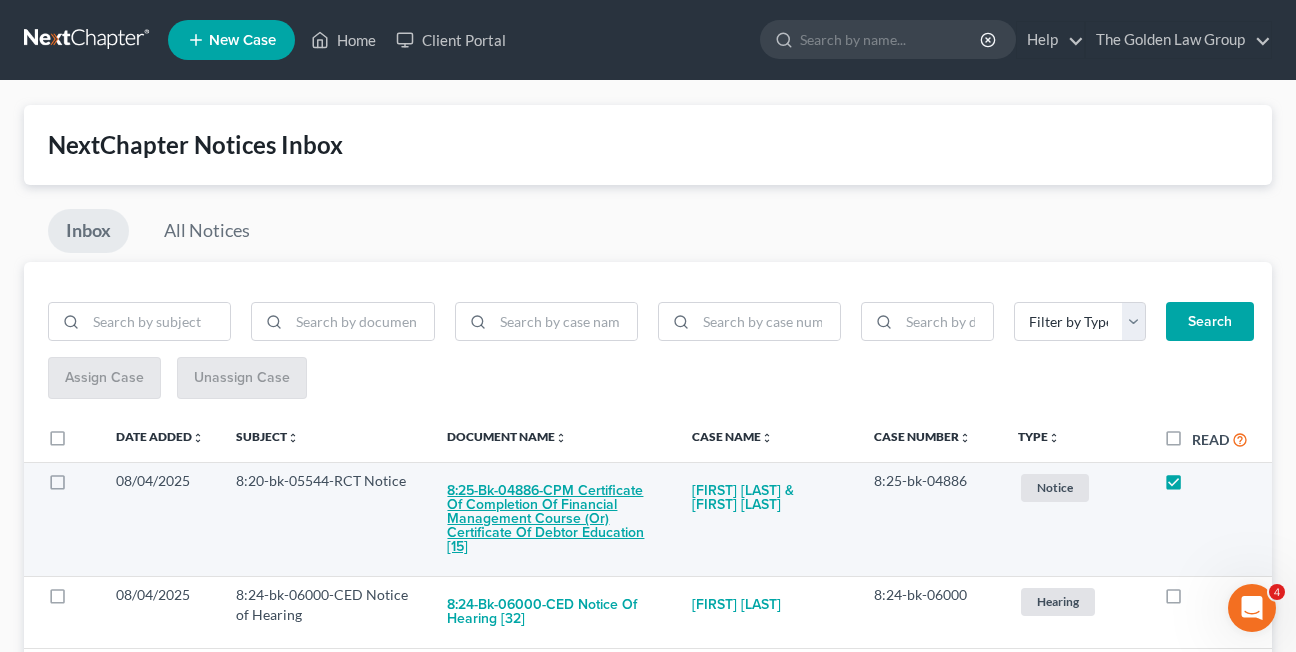 checkbox on "true" 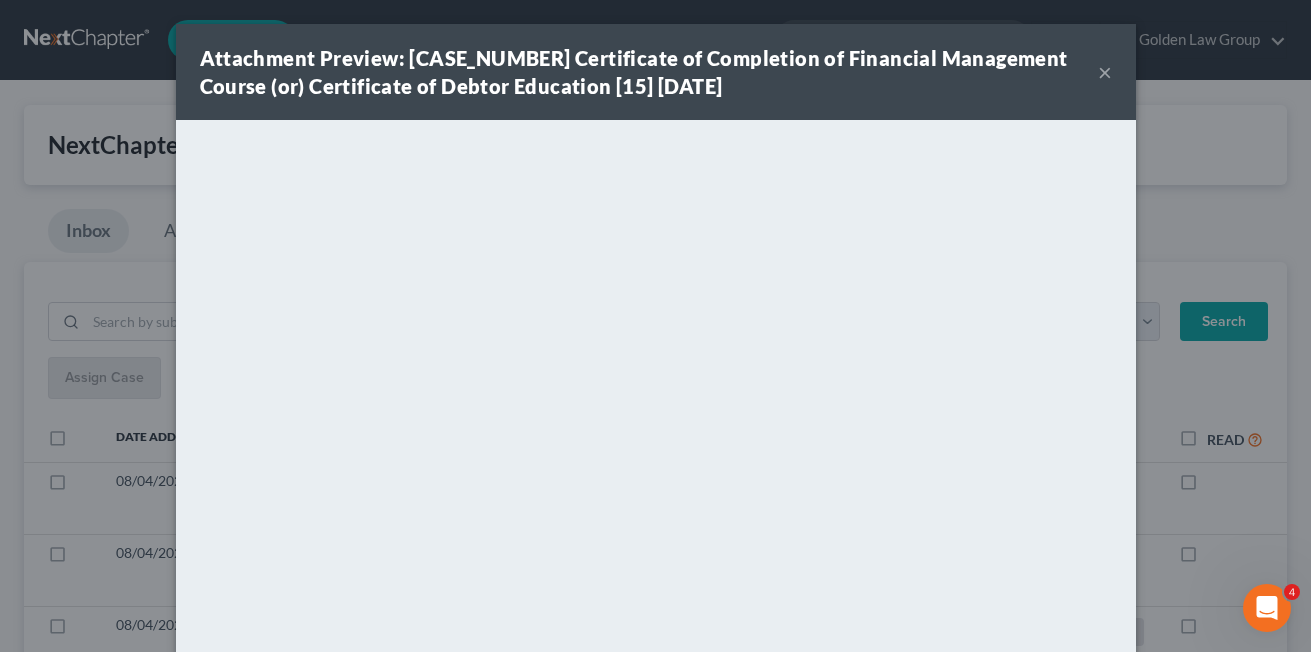click on "×" at bounding box center [1105, 72] 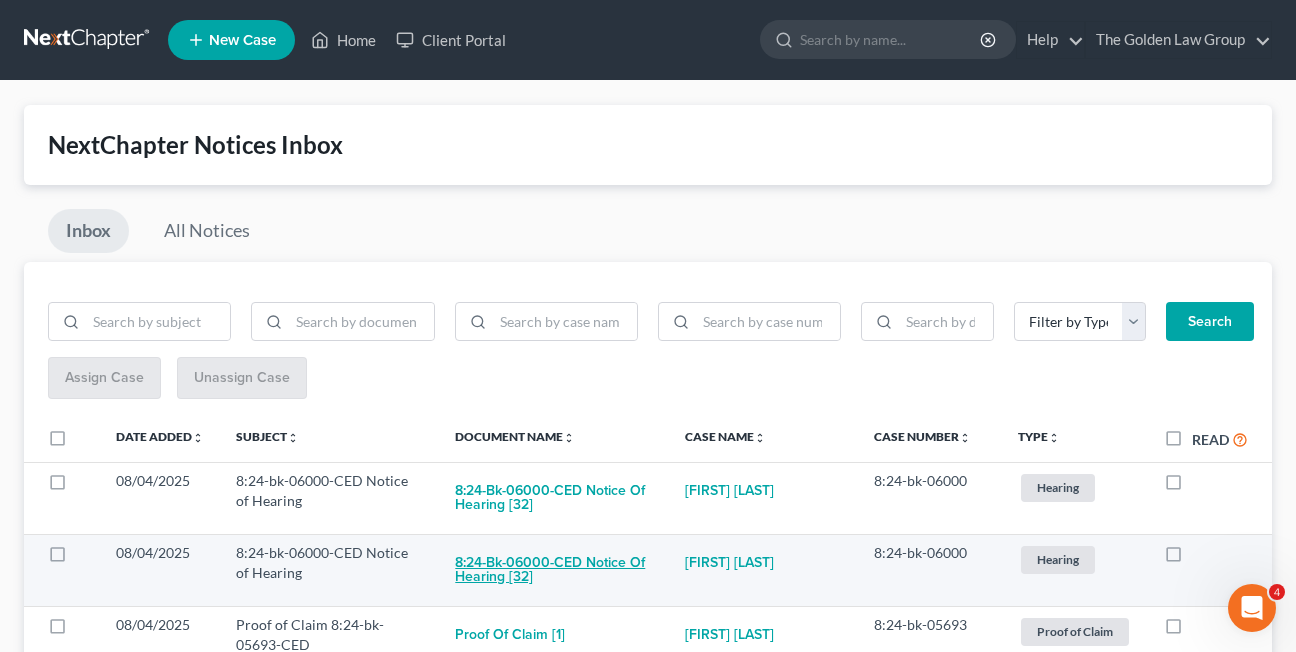 click on "8:24-bk-06000-CED Notice of Hearing [32]" at bounding box center (554, 570) 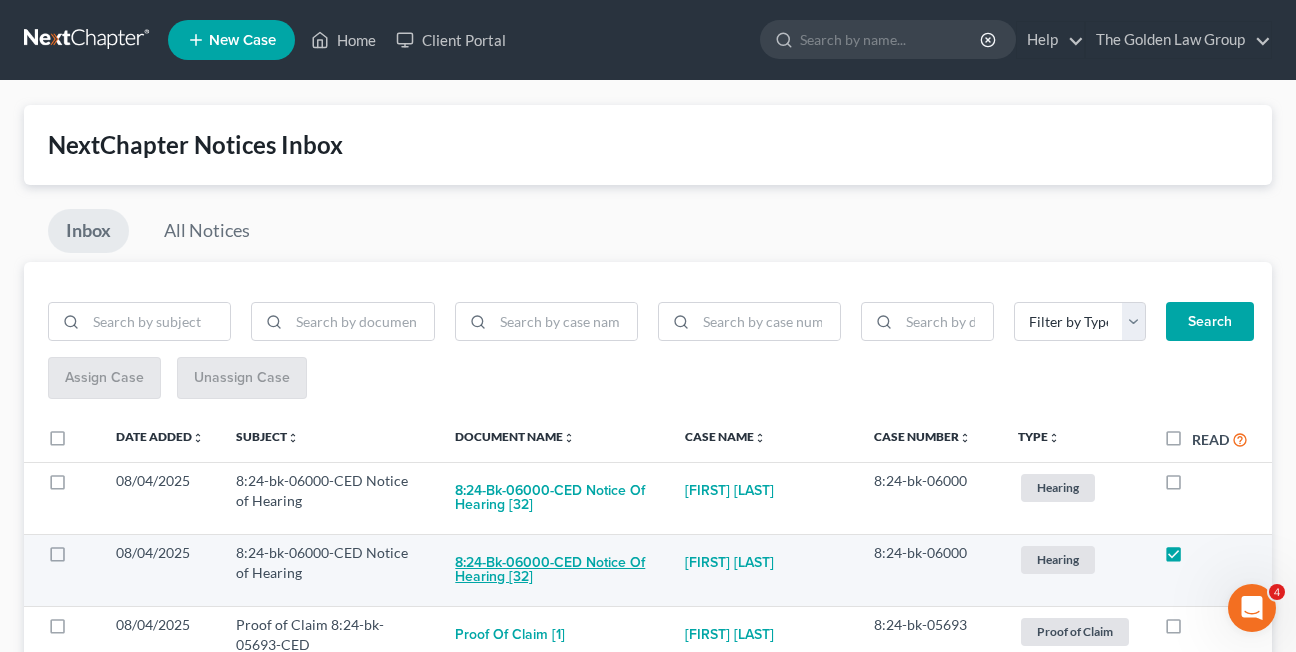 checkbox on "true" 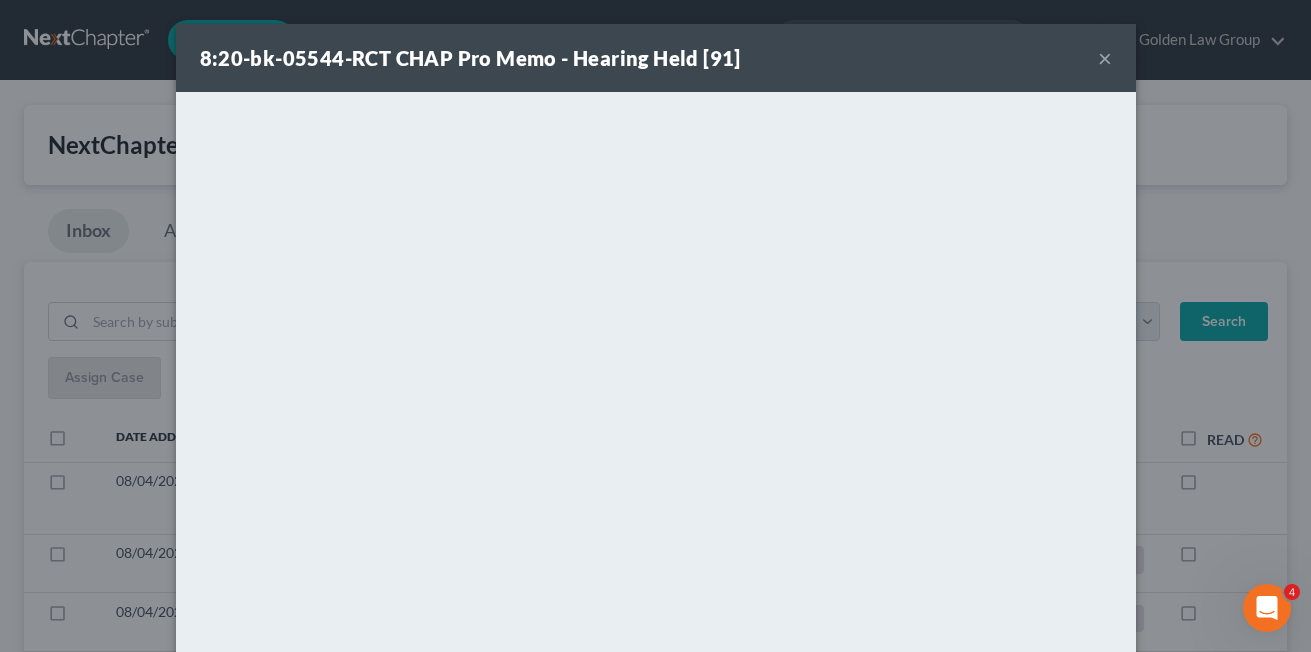 click on "×" at bounding box center [1105, 58] 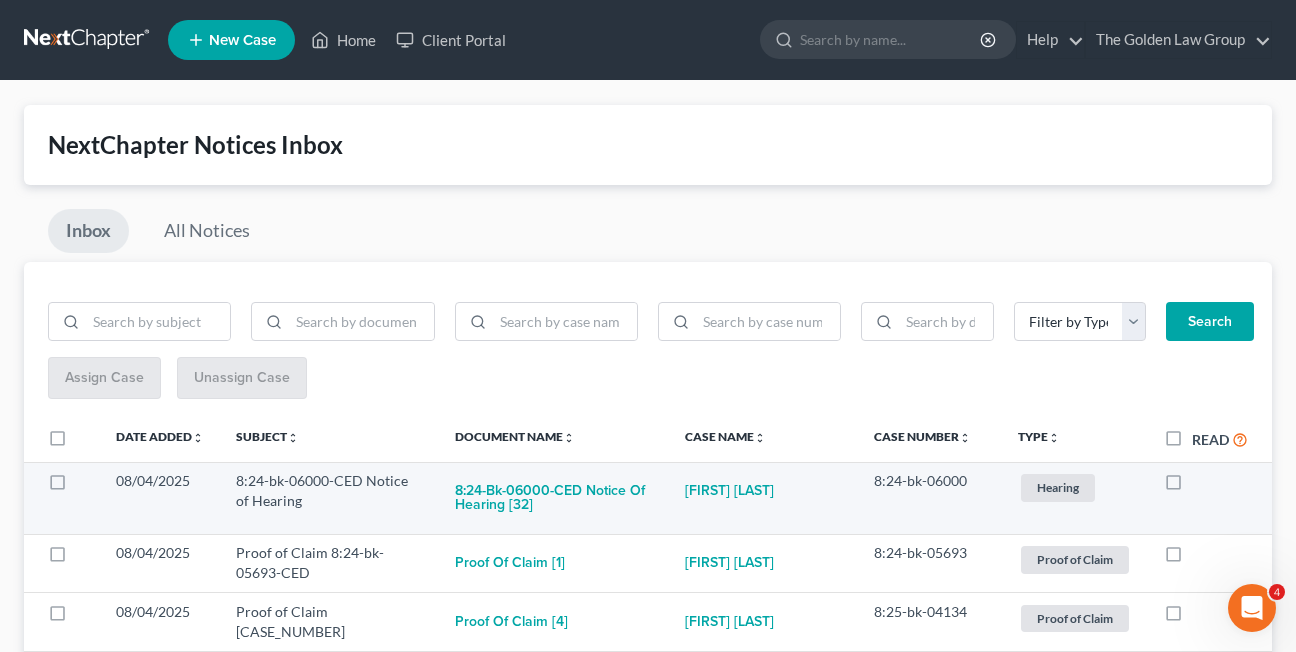 click at bounding box center [1192, 486] 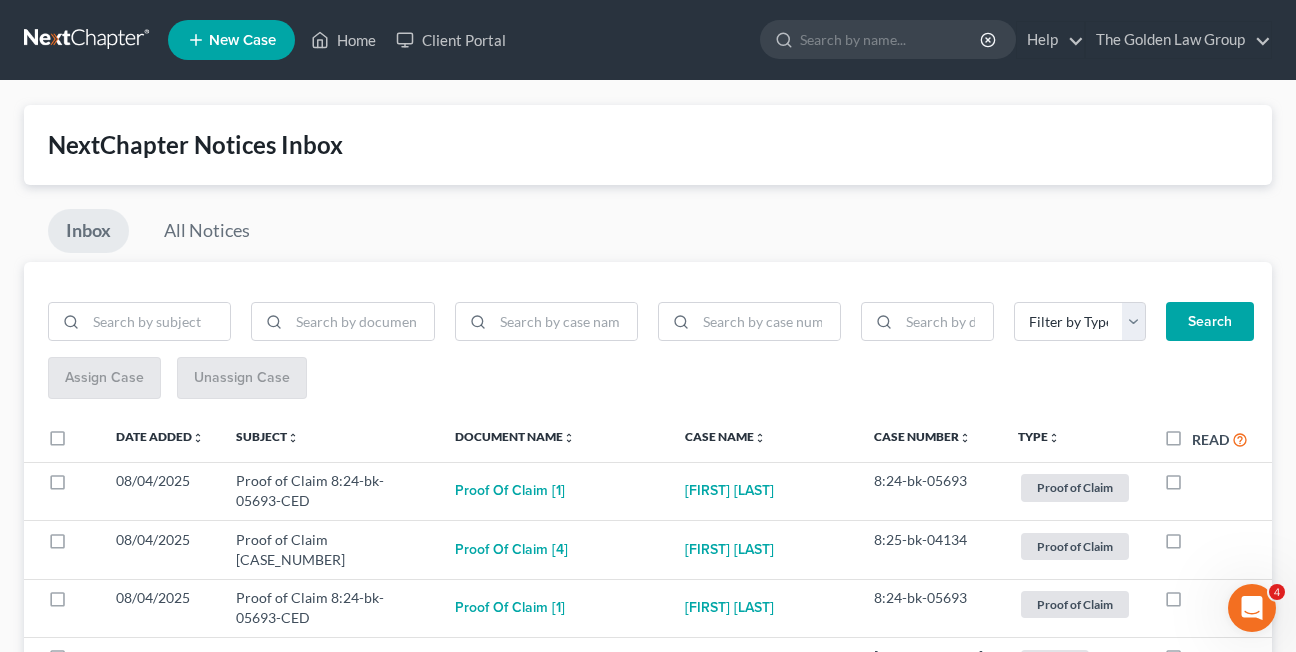 click at bounding box center (1192, 486) 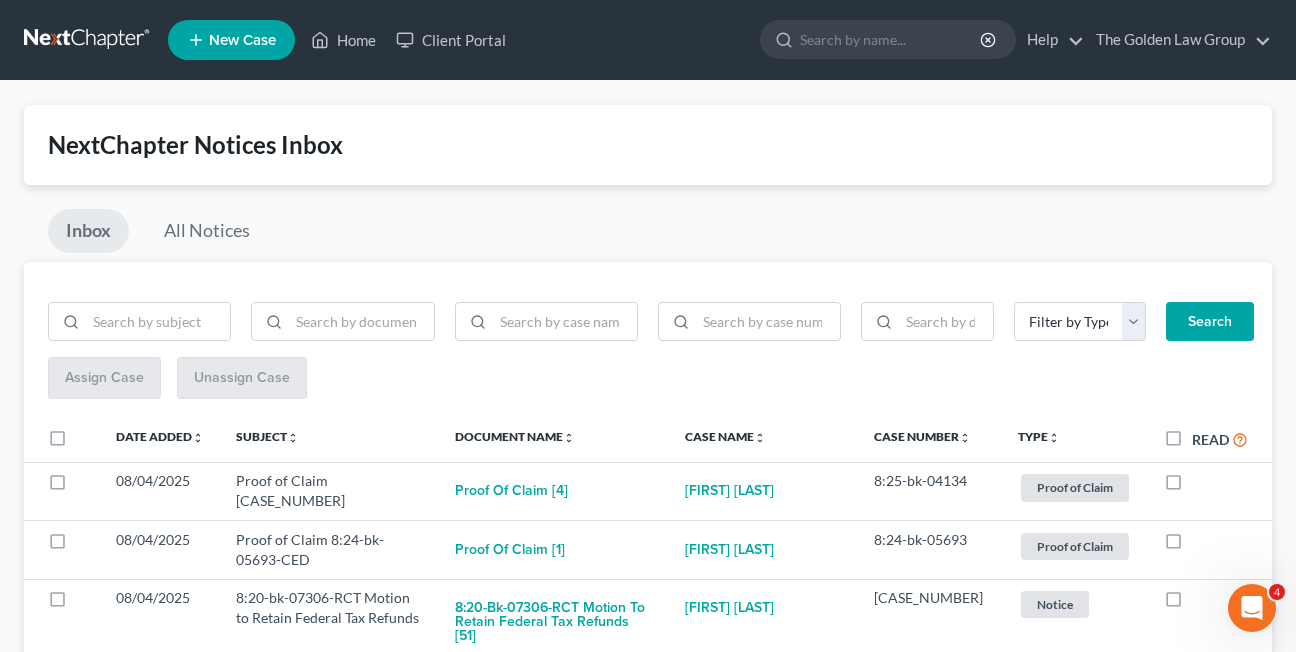 click at bounding box center (1192, 486) 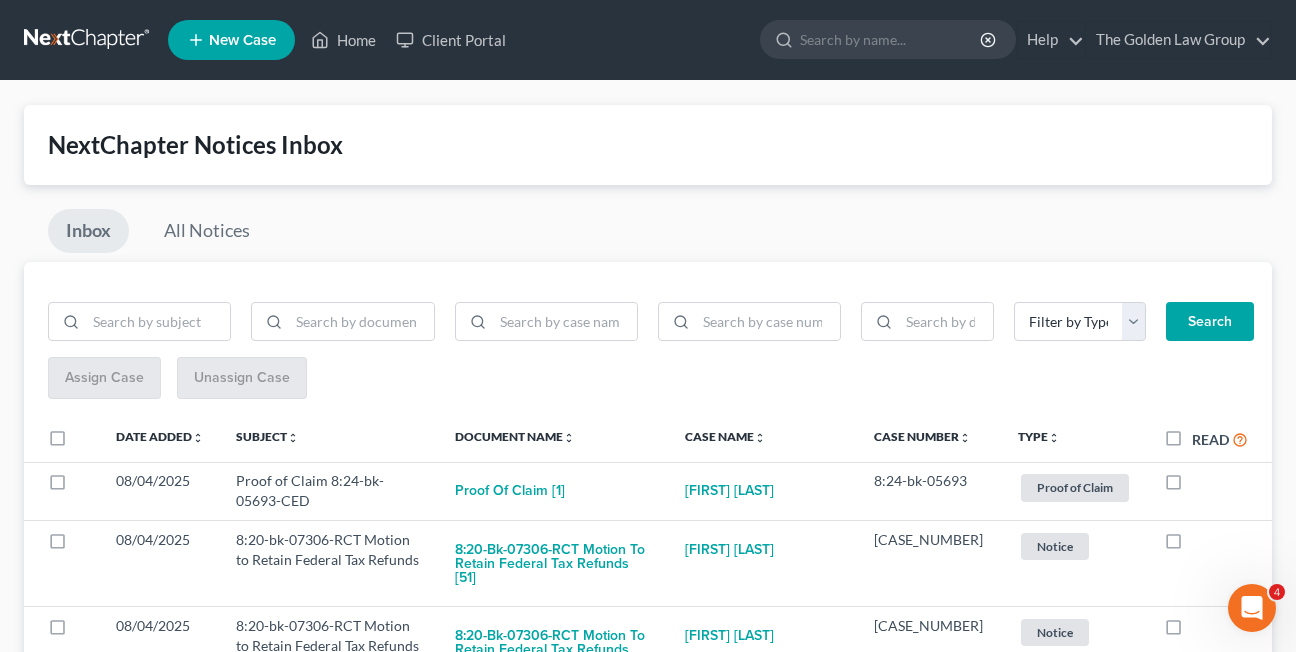 click at bounding box center [1192, 486] 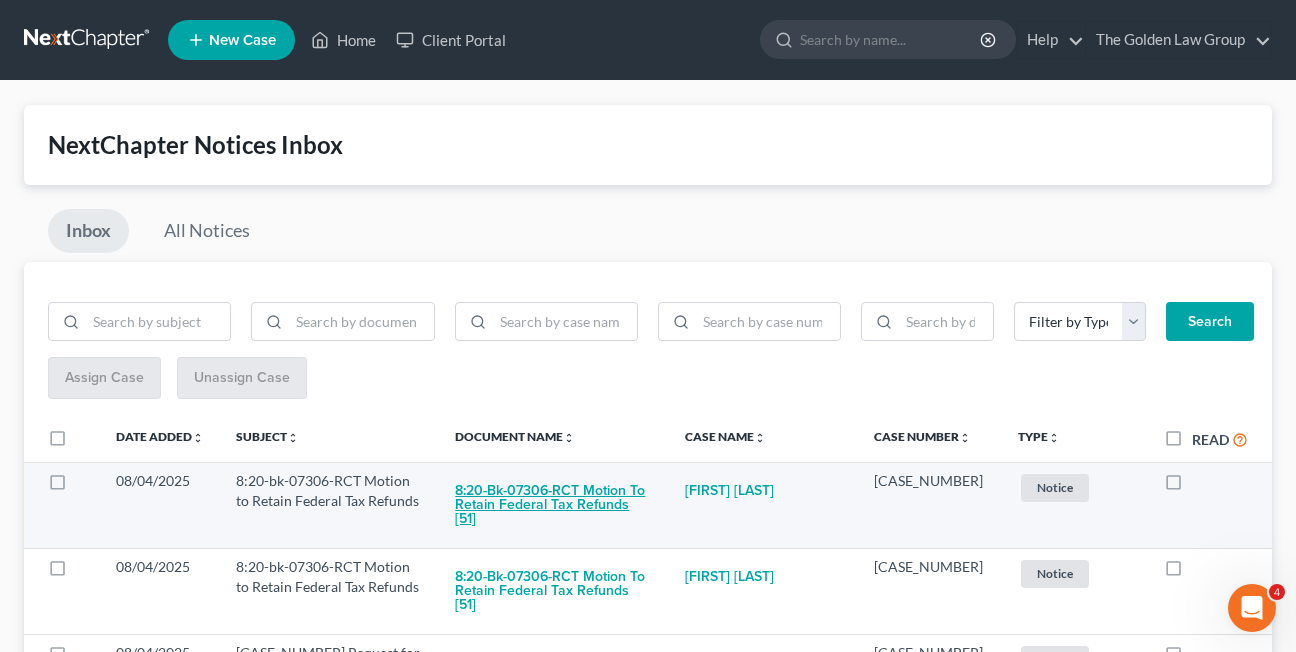 click on "8:20-bk-07306-RCT Motion to Retain Federal Tax Refunds [51]" at bounding box center [554, 505] 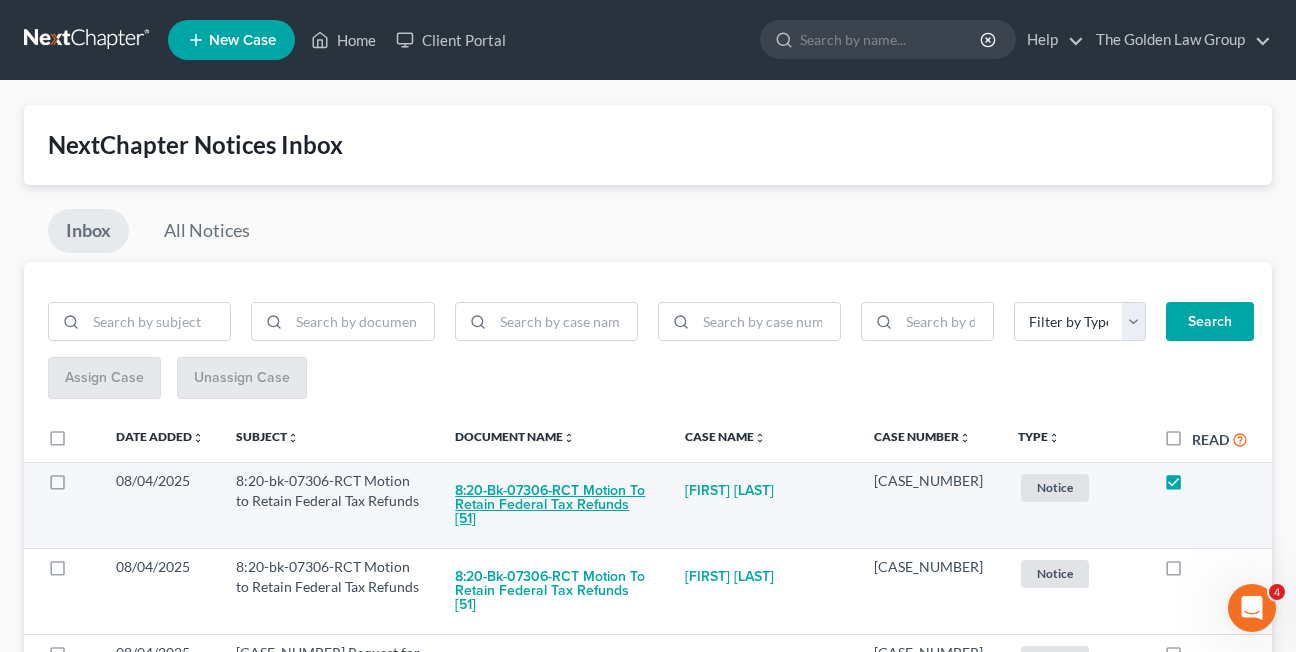 checkbox on "true" 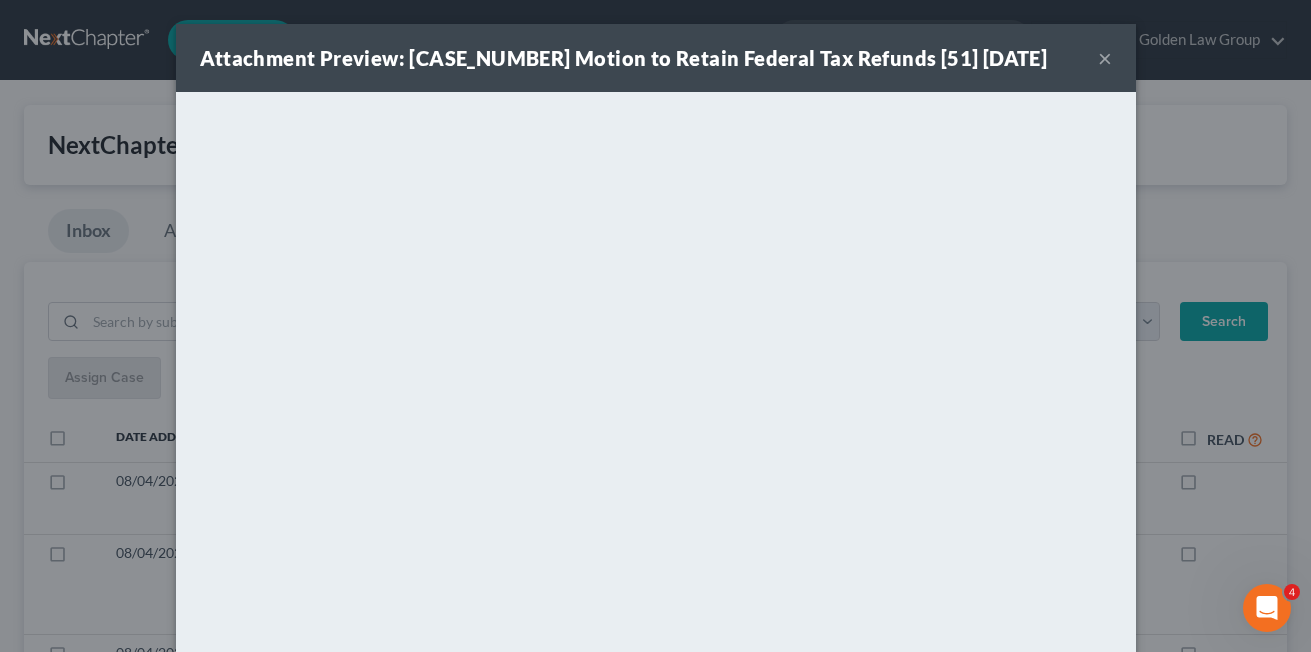click on "×" at bounding box center (1105, 58) 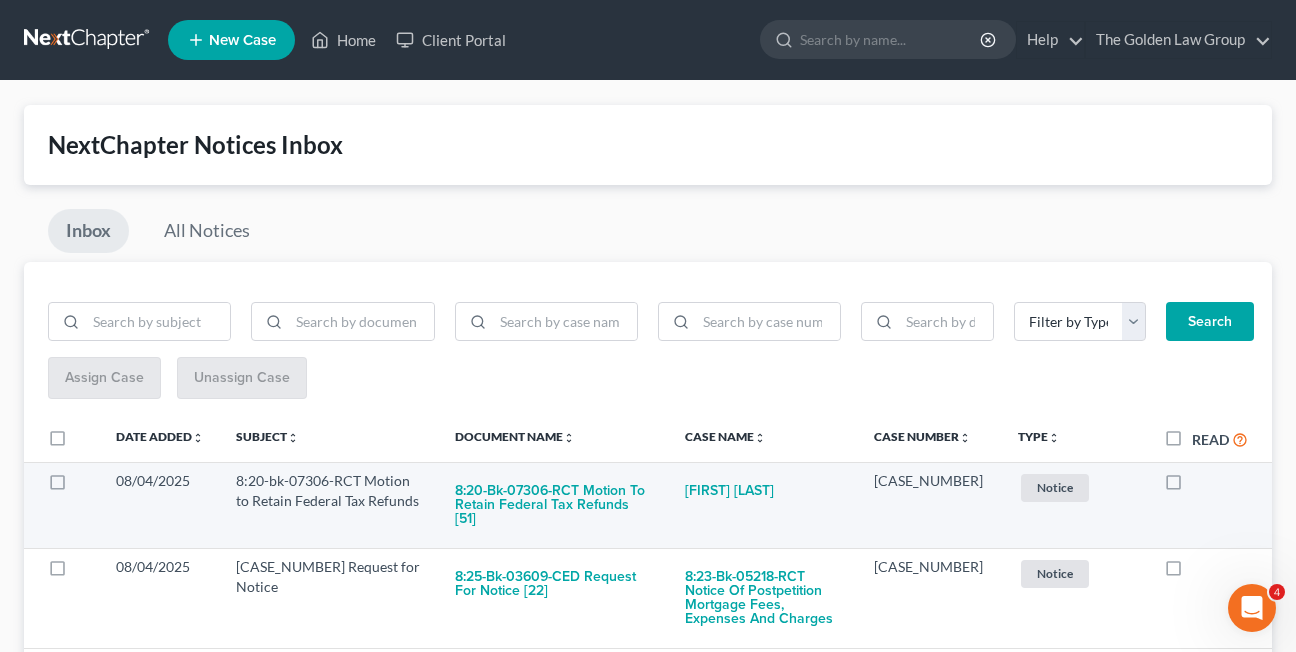 click at bounding box center [1192, 486] 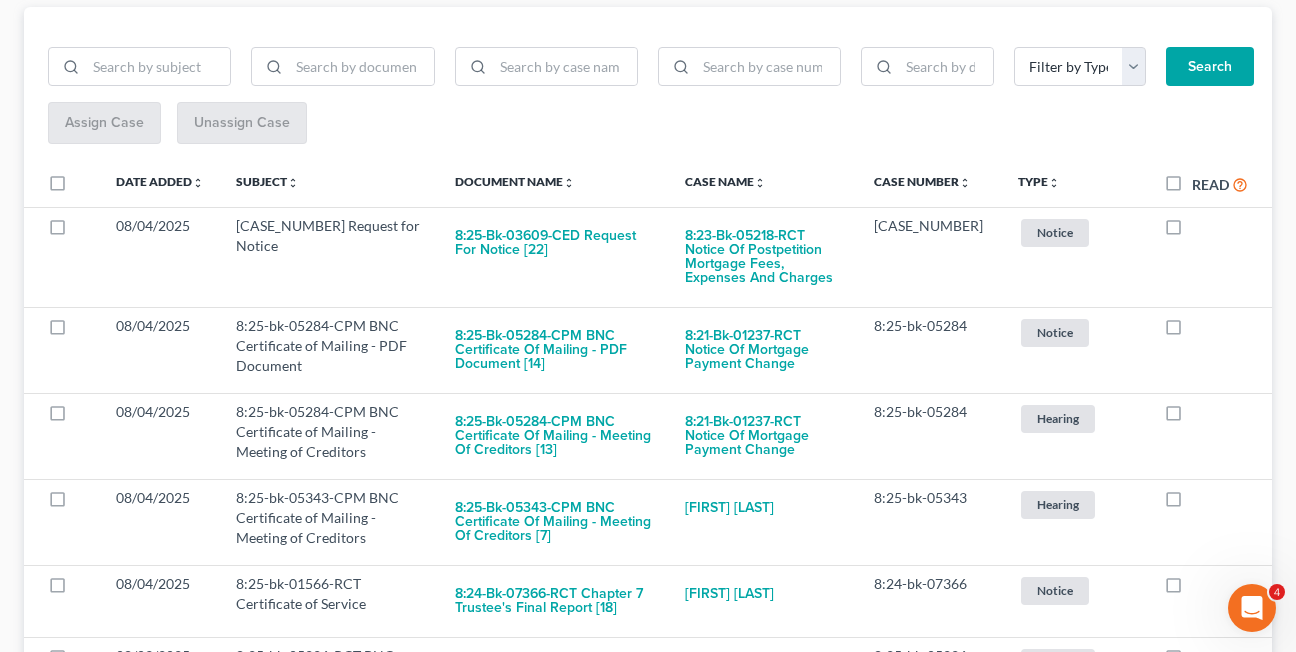 scroll, scrollTop: 259, scrollLeft: 0, axis: vertical 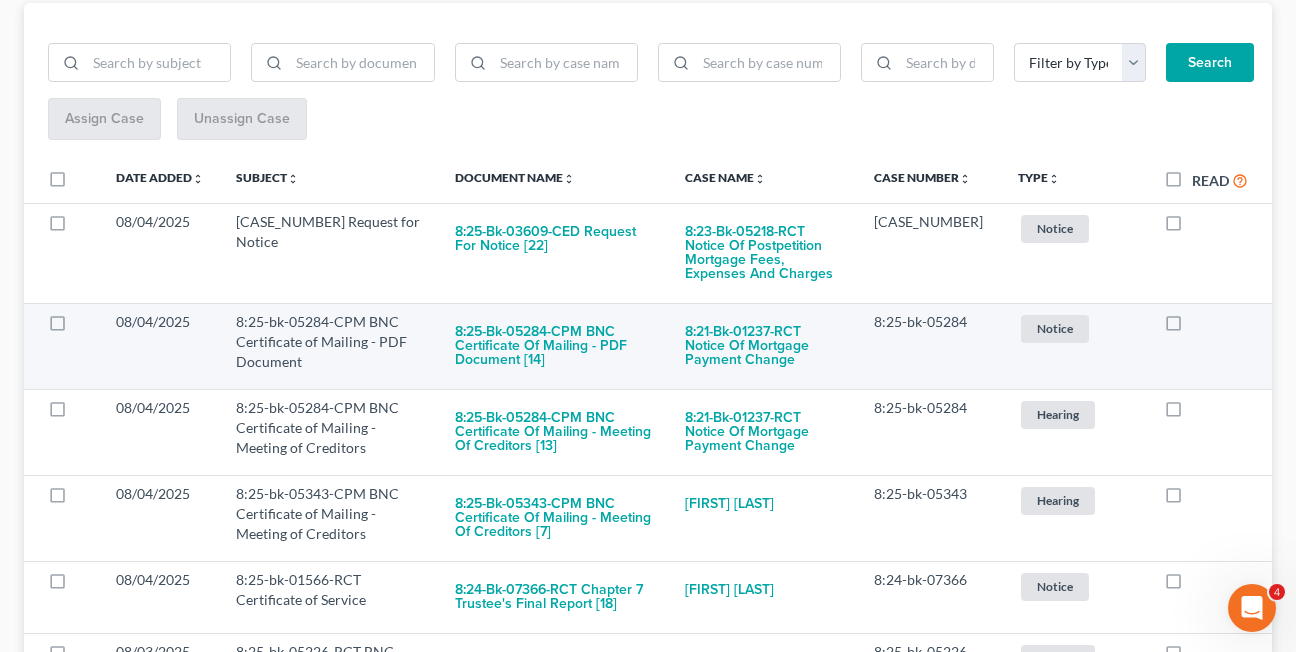 click at bounding box center (1192, 327) 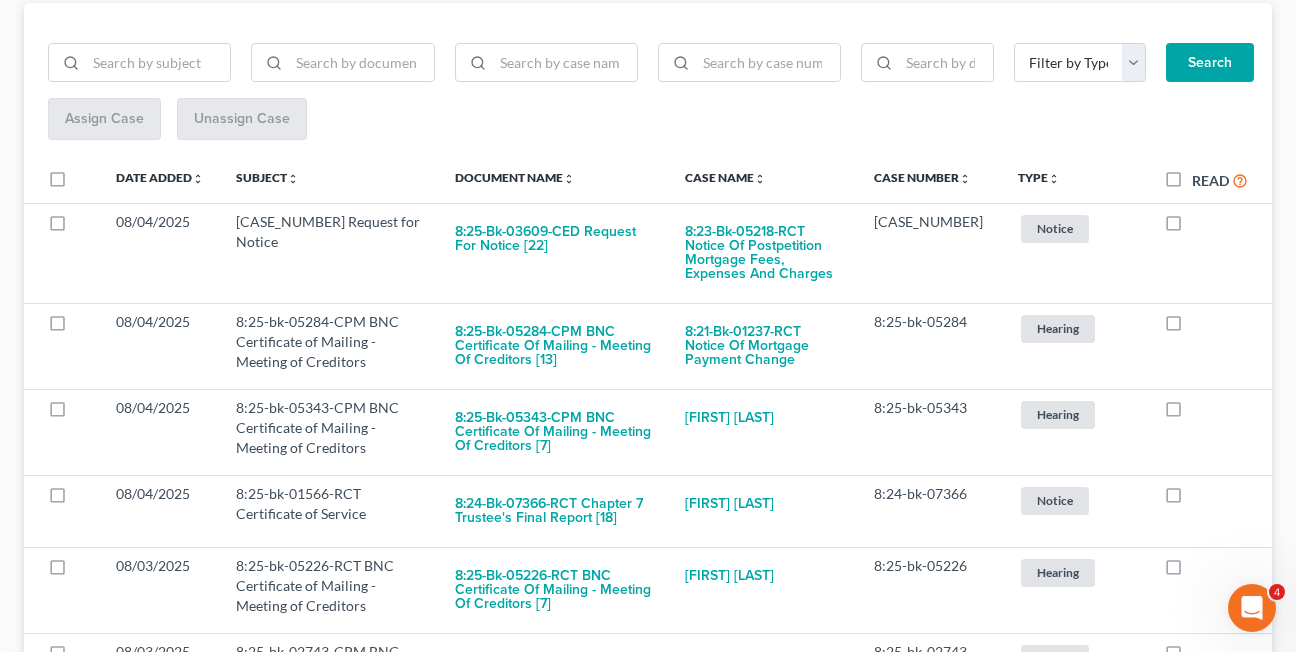 click at bounding box center (1192, 327) 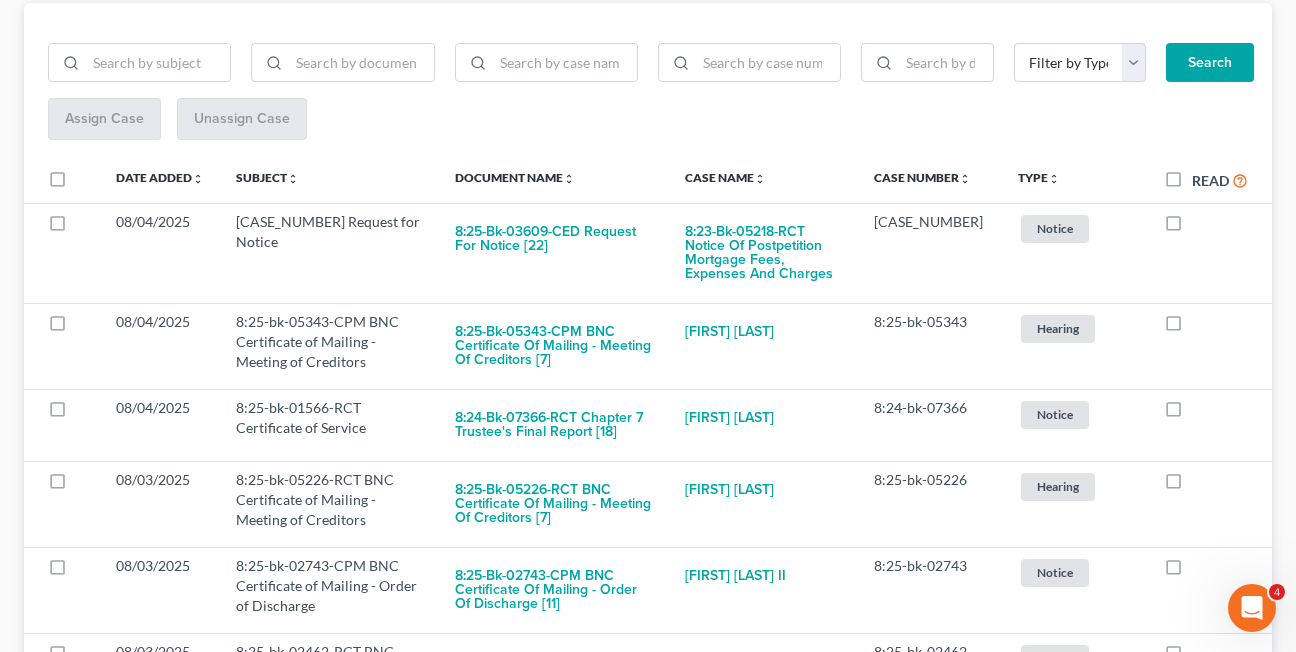 click at bounding box center [1192, 327] 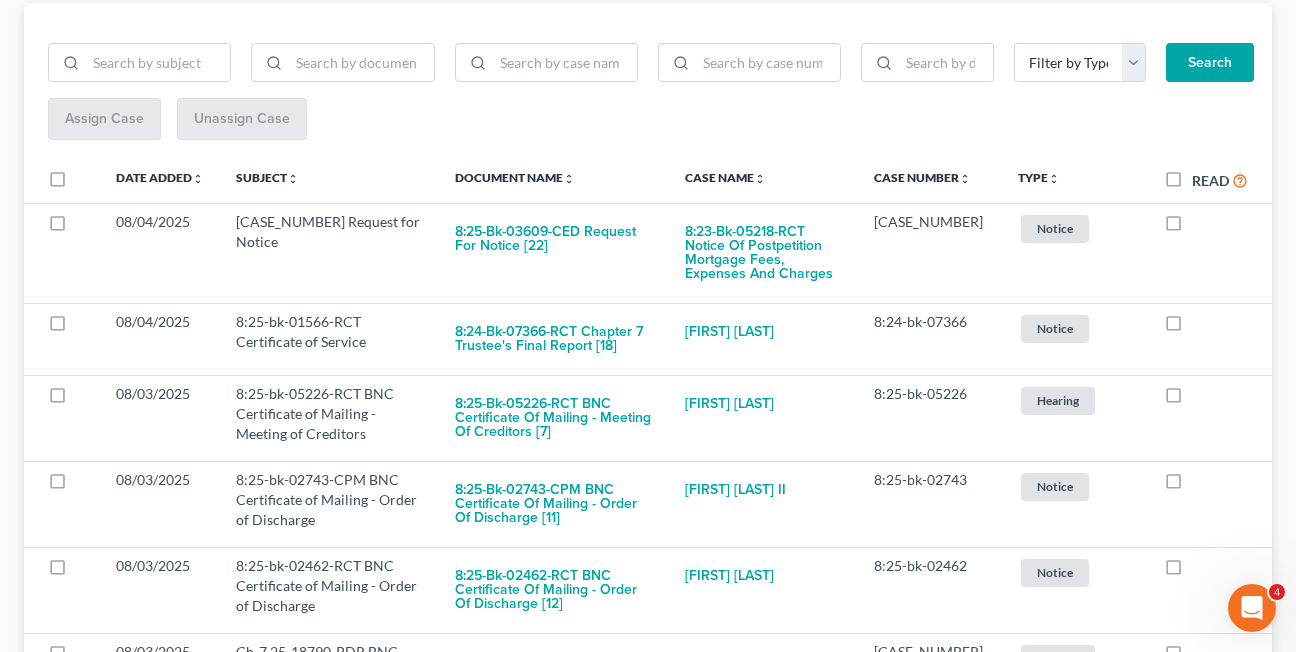 click at bounding box center (1192, 327) 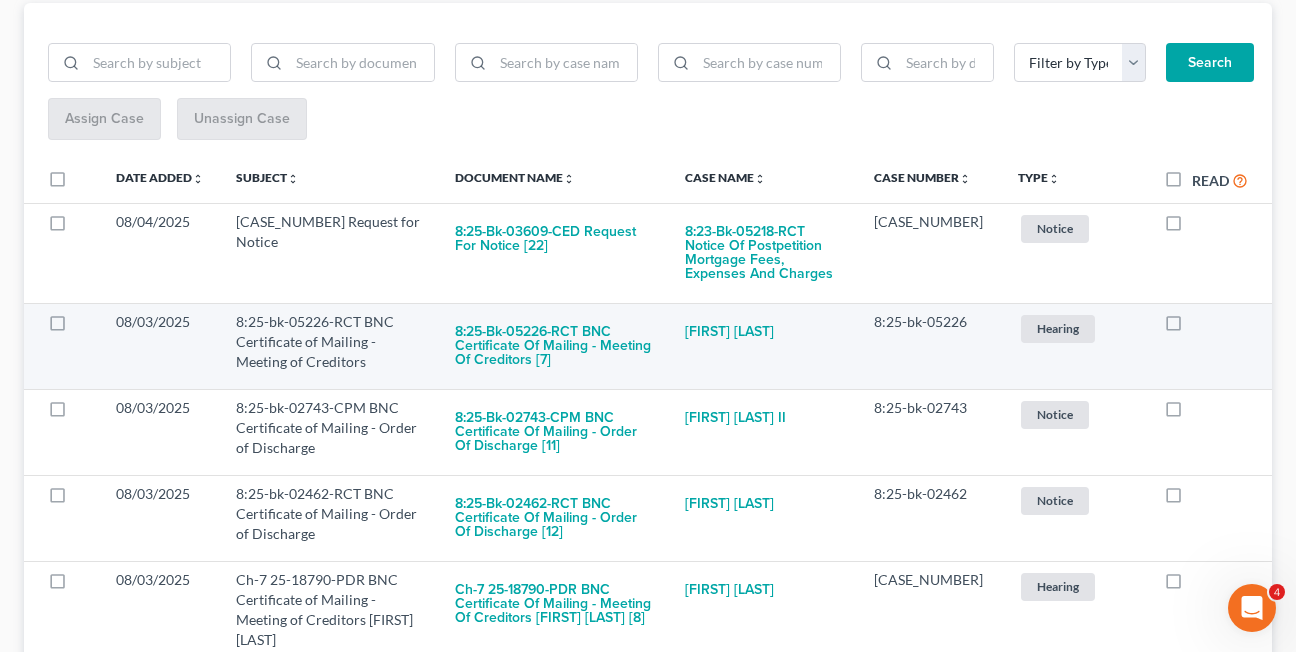 click at bounding box center (1192, 327) 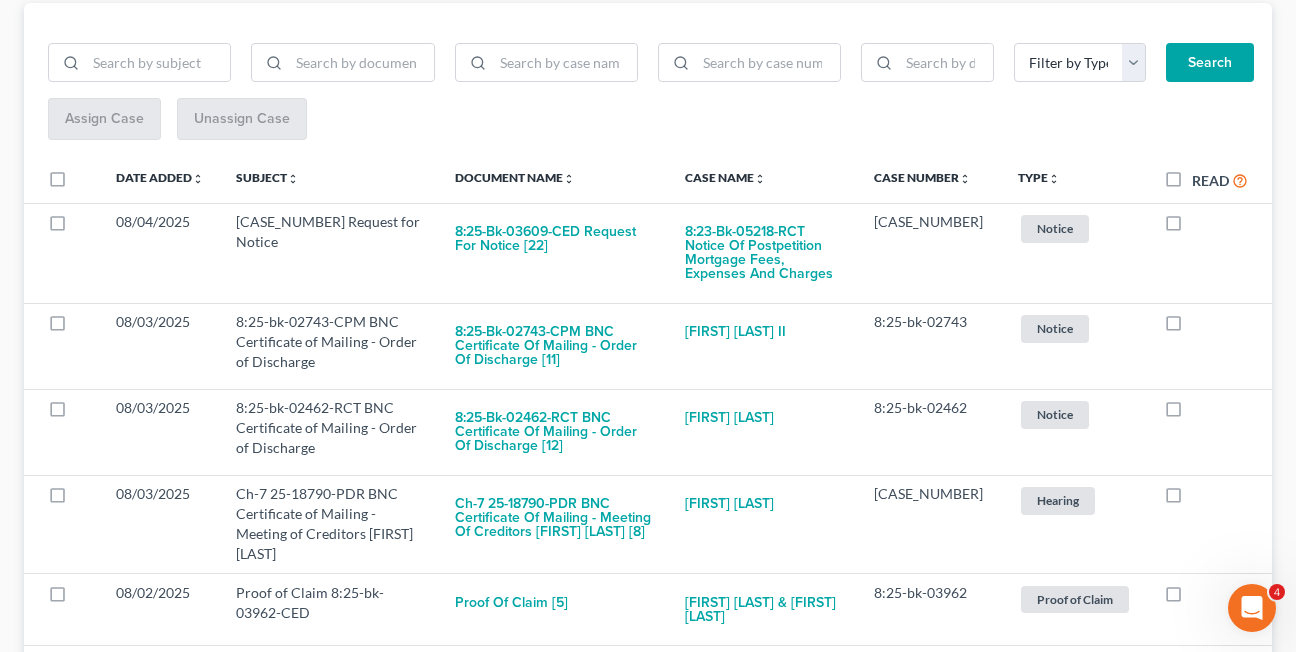 click at bounding box center (1192, 327) 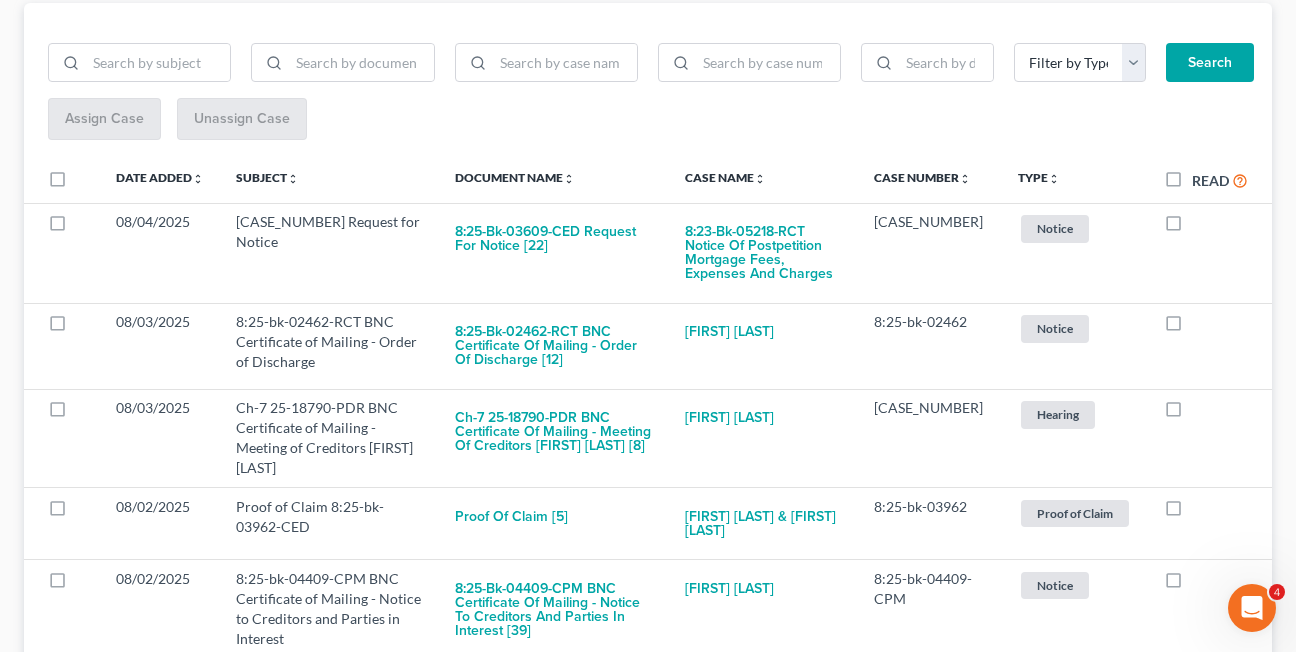click at bounding box center (1192, 327) 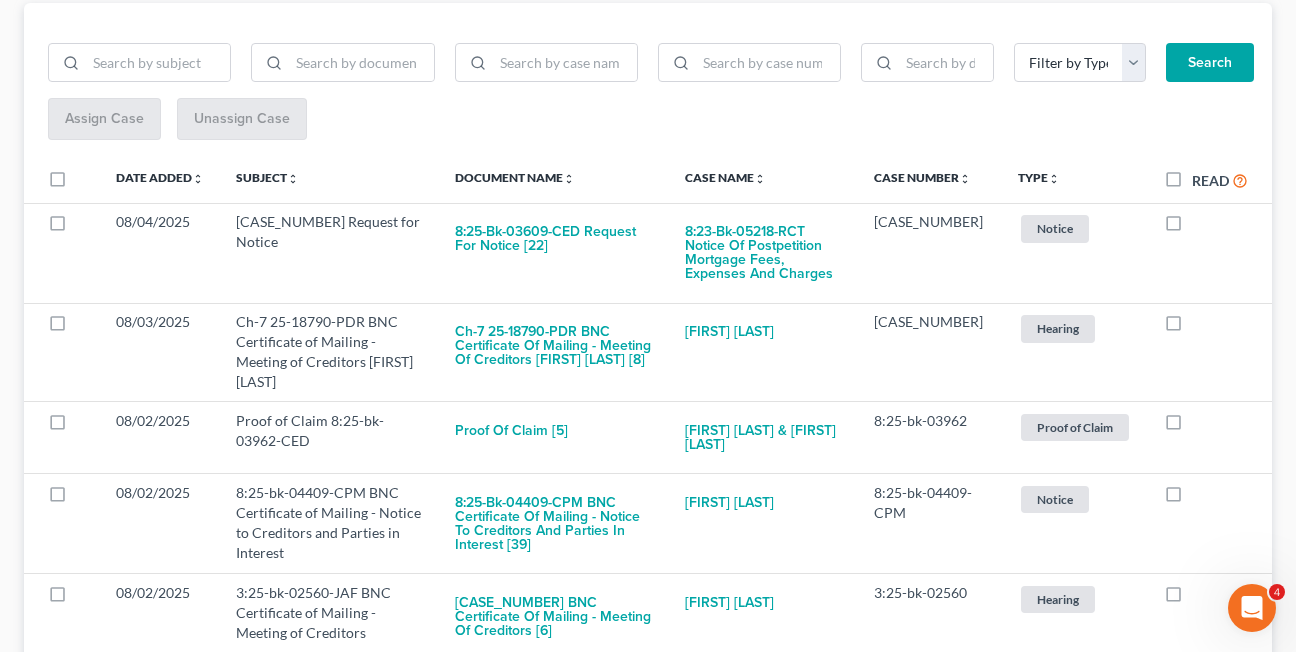 click at bounding box center (1192, 327) 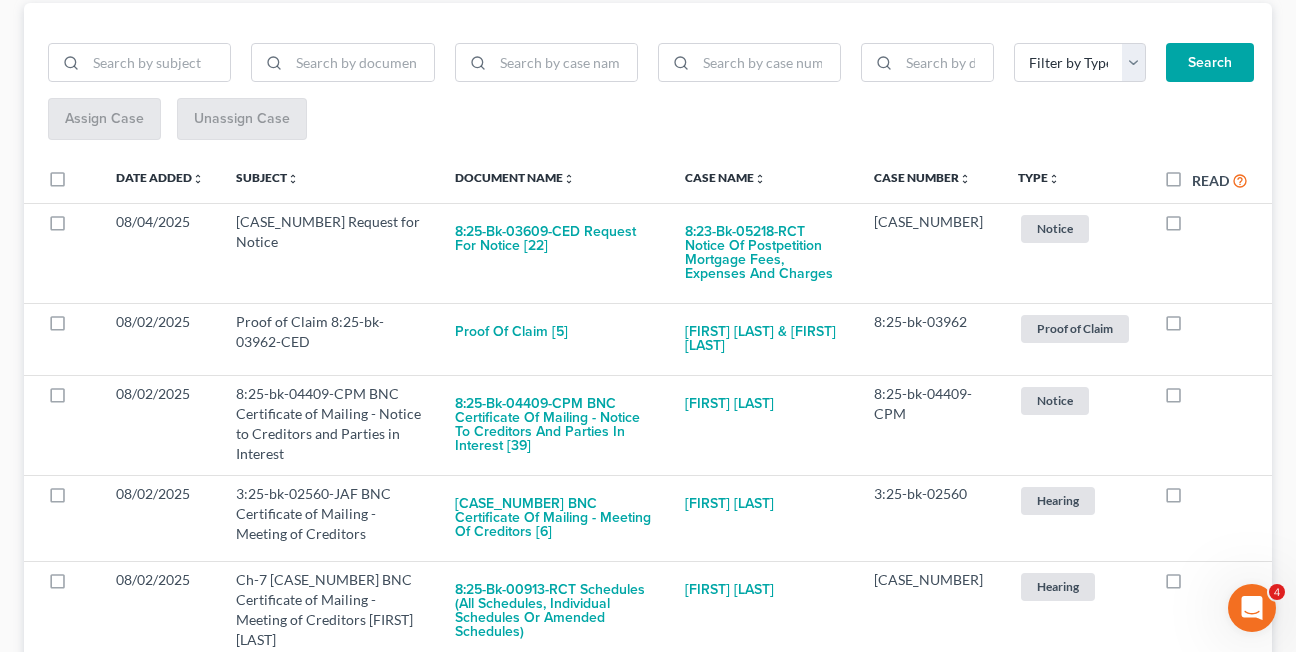 click at bounding box center [1192, 327] 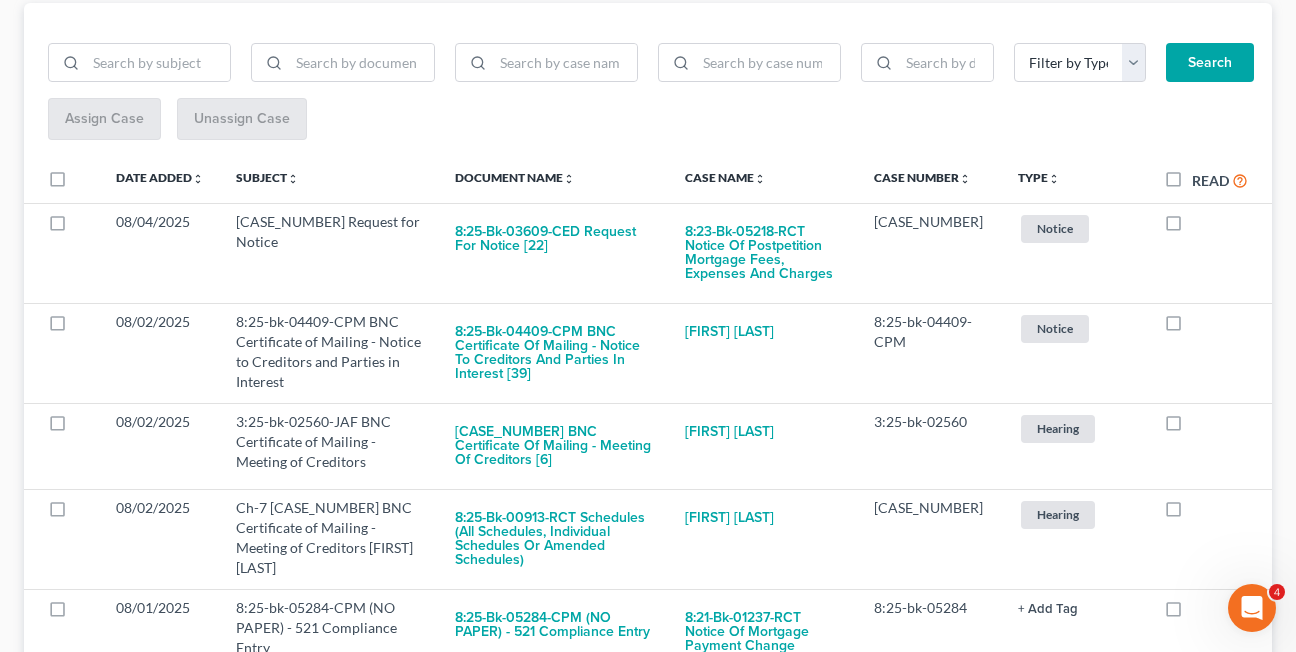 click at bounding box center (1192, 327) 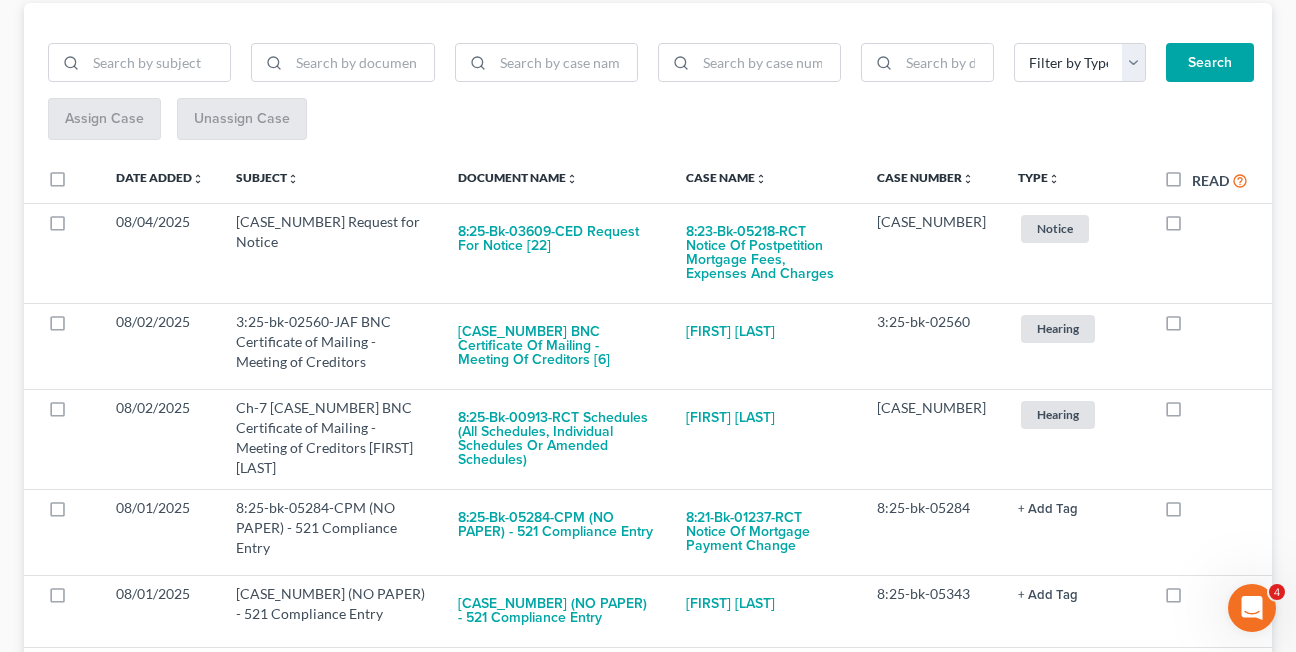 click at bounding box center (1192, 327) 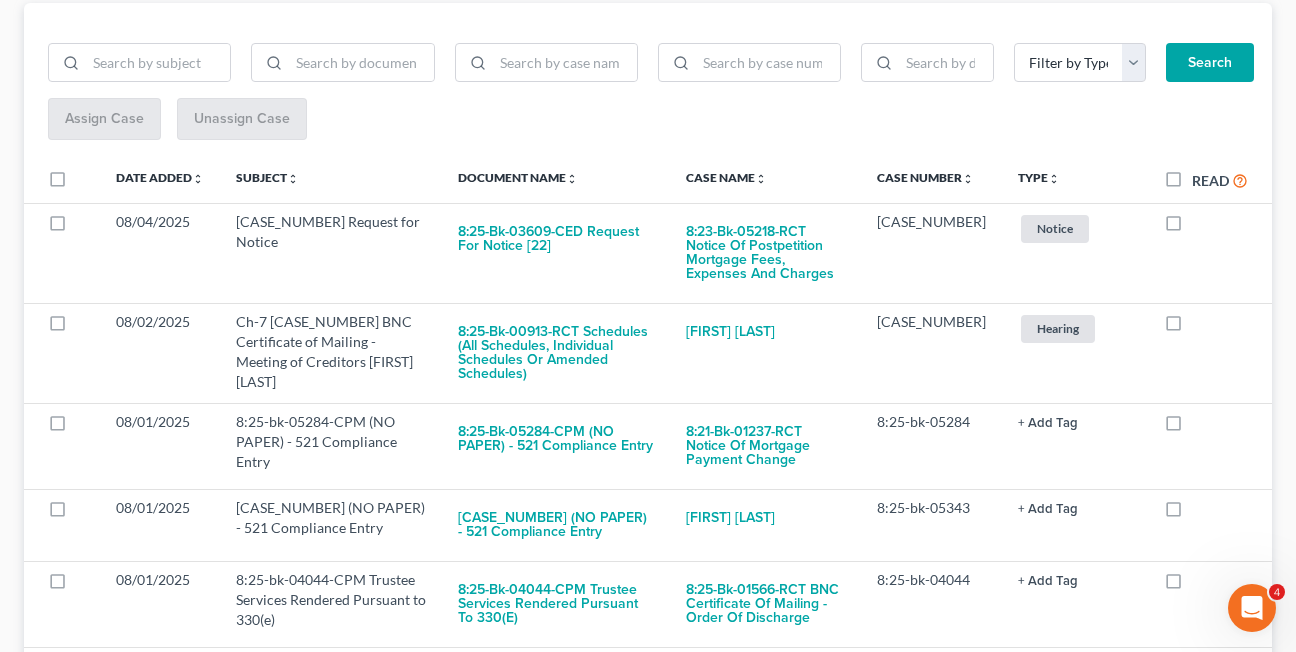 click at bounding box center (1192, 327) 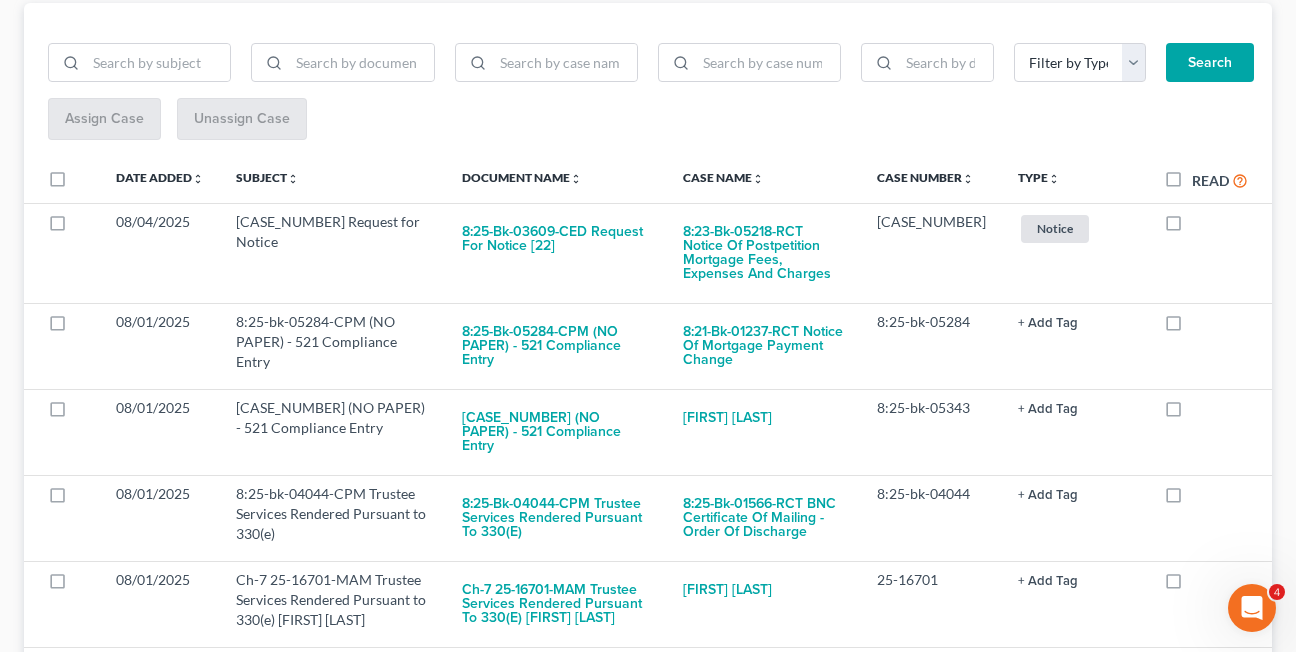 click at bounding box center [1192, 327] 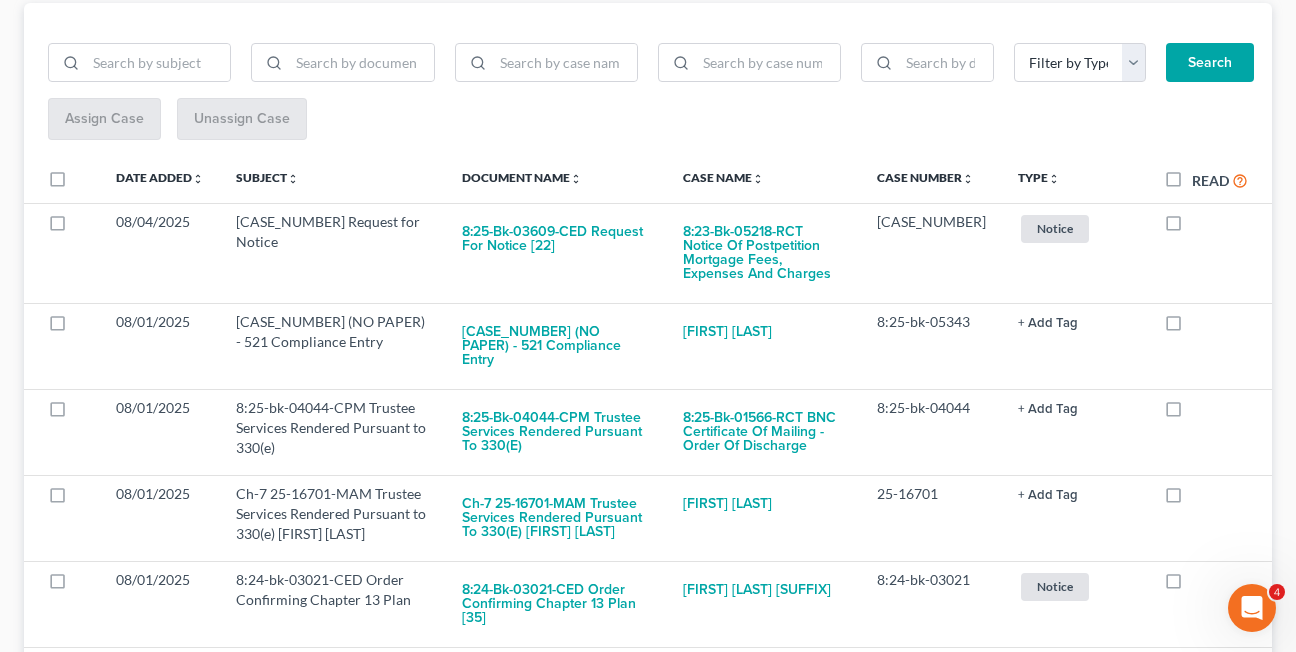 click at bounding box center [1192, 327] 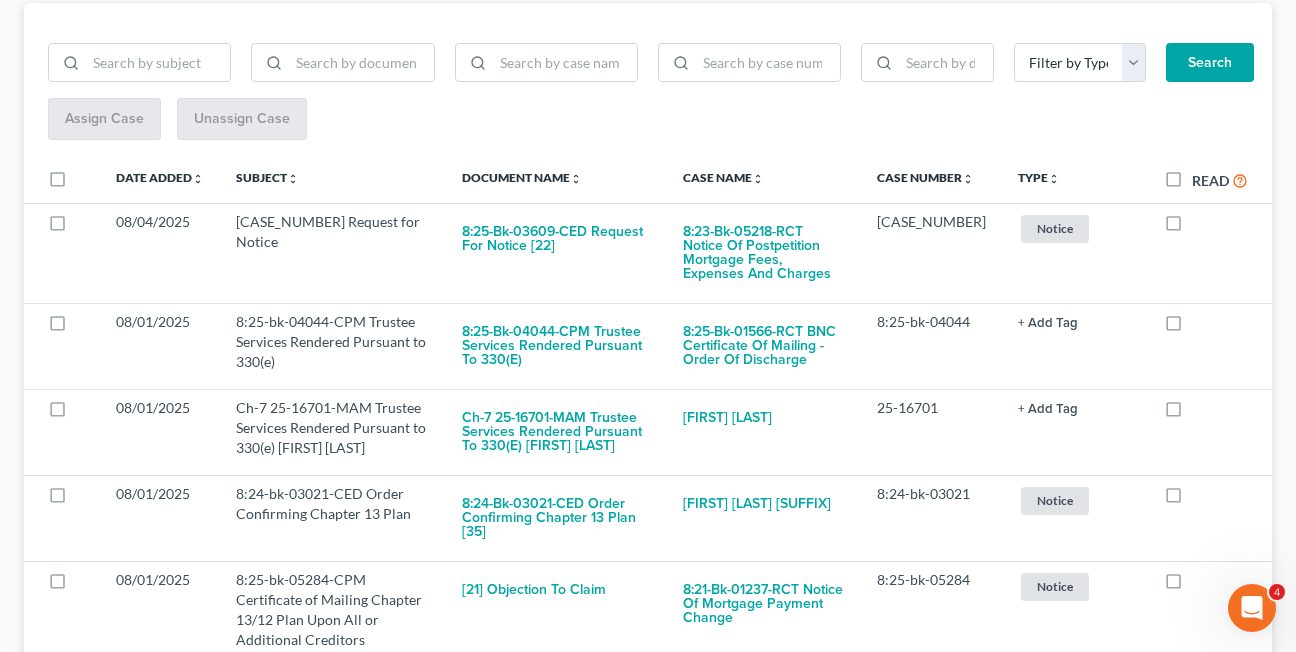 click at bounding box center [1192, 327] 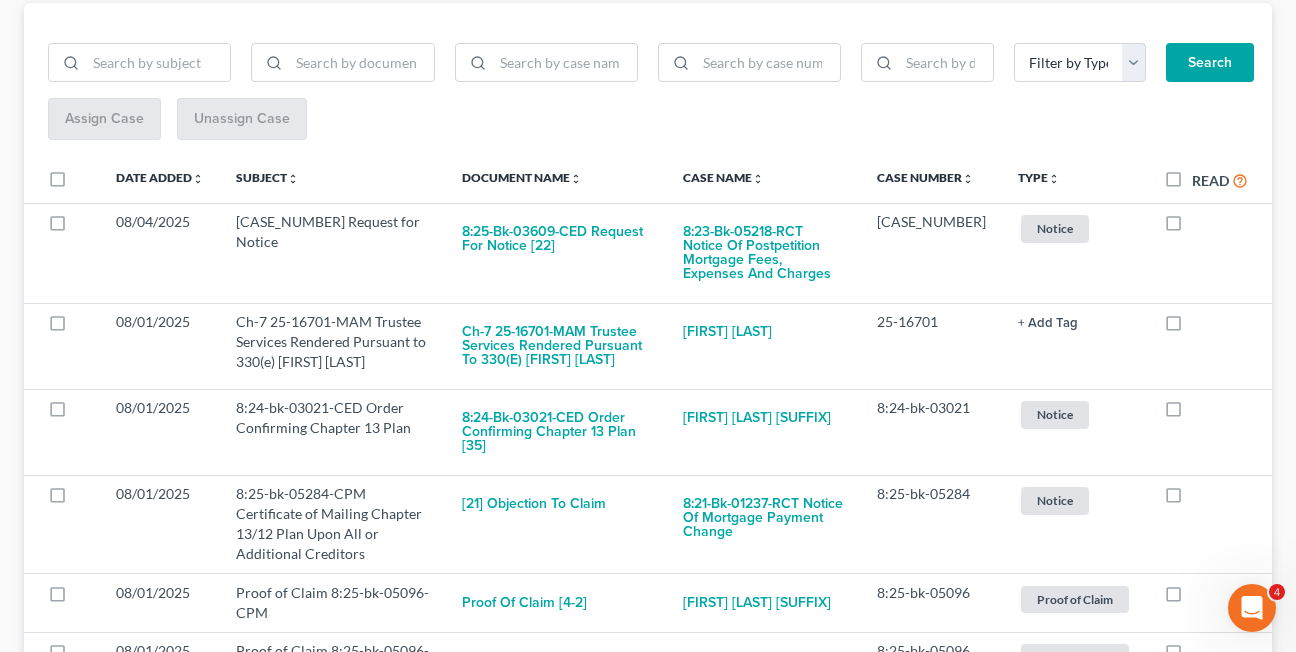 click at bounding box center (1192, 327) 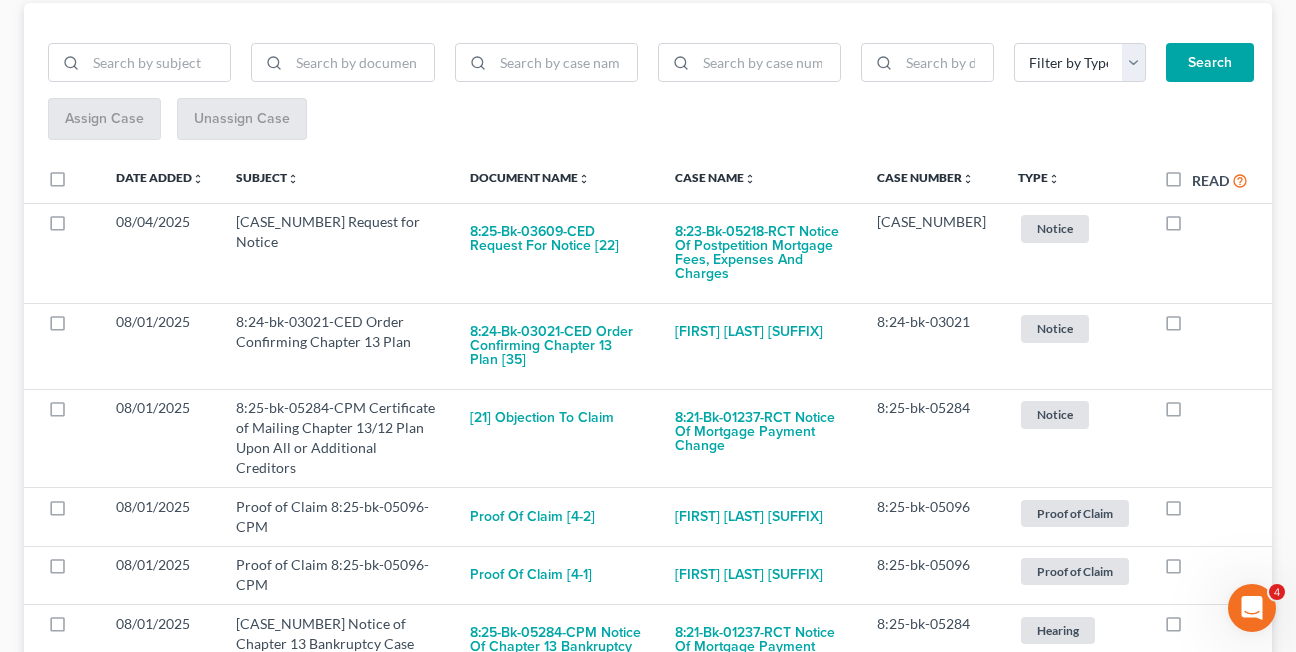 click at bounding box center (1192, 327) 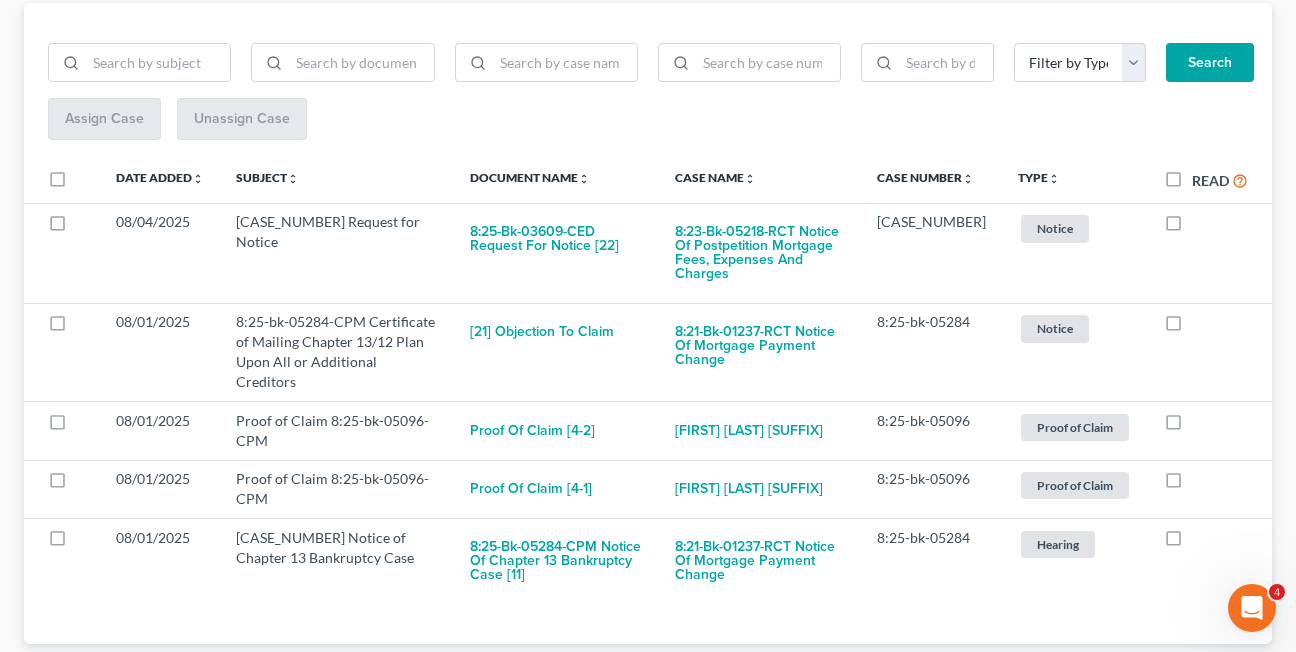 click at bounding box center [1192, 327] 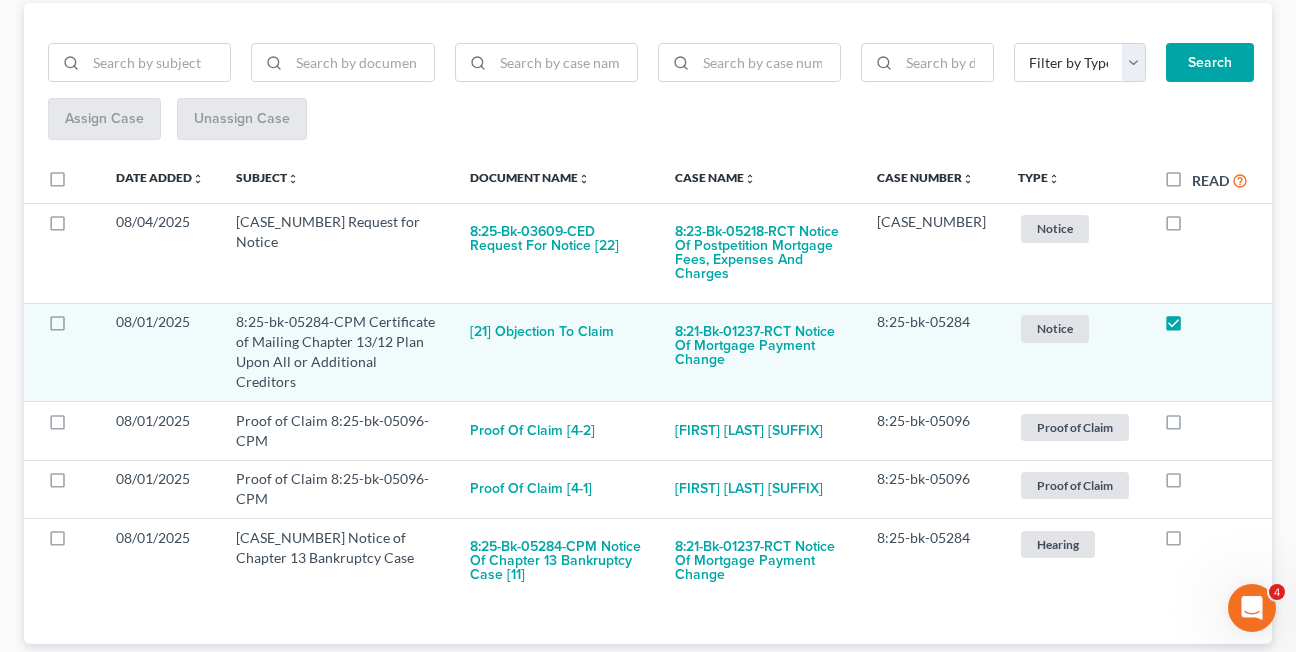 scroll, scrollTop: 171, scrollLeft: 0, axis: vertical 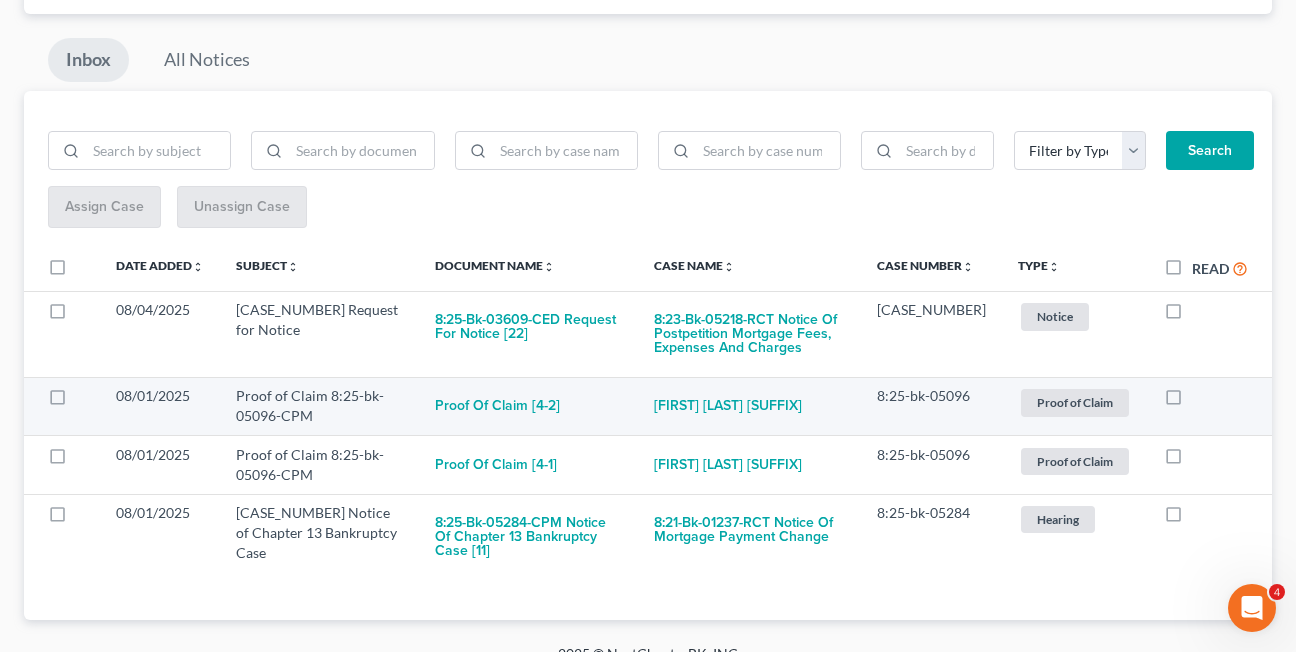 click at bounding box center [1192, 401] 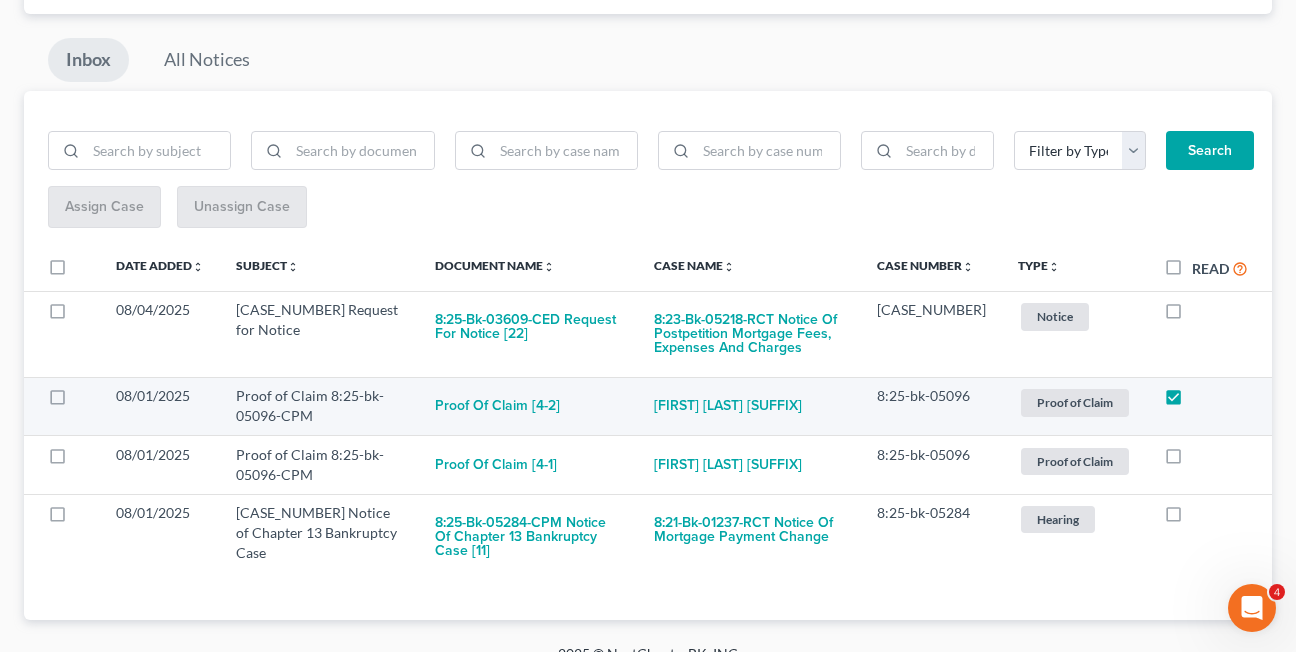 scroll, scrollTop: 112, scrollLeft: 0, axis: vertical 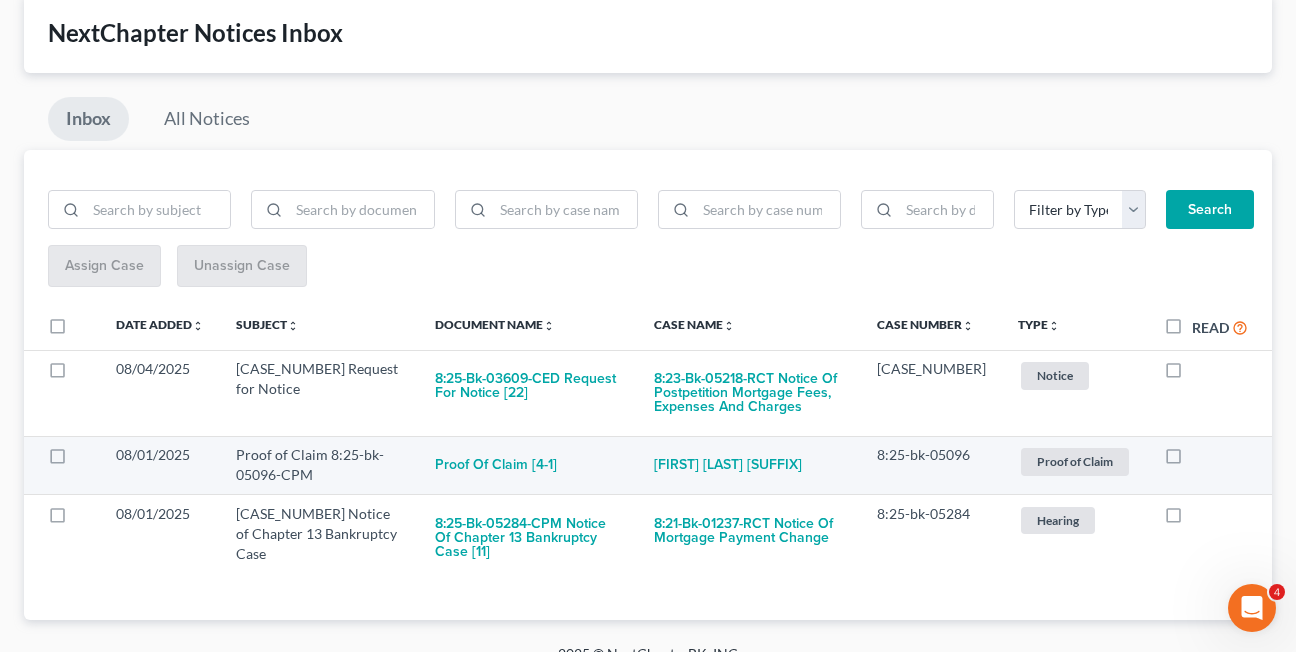 click at bounding box center [1192, 460] 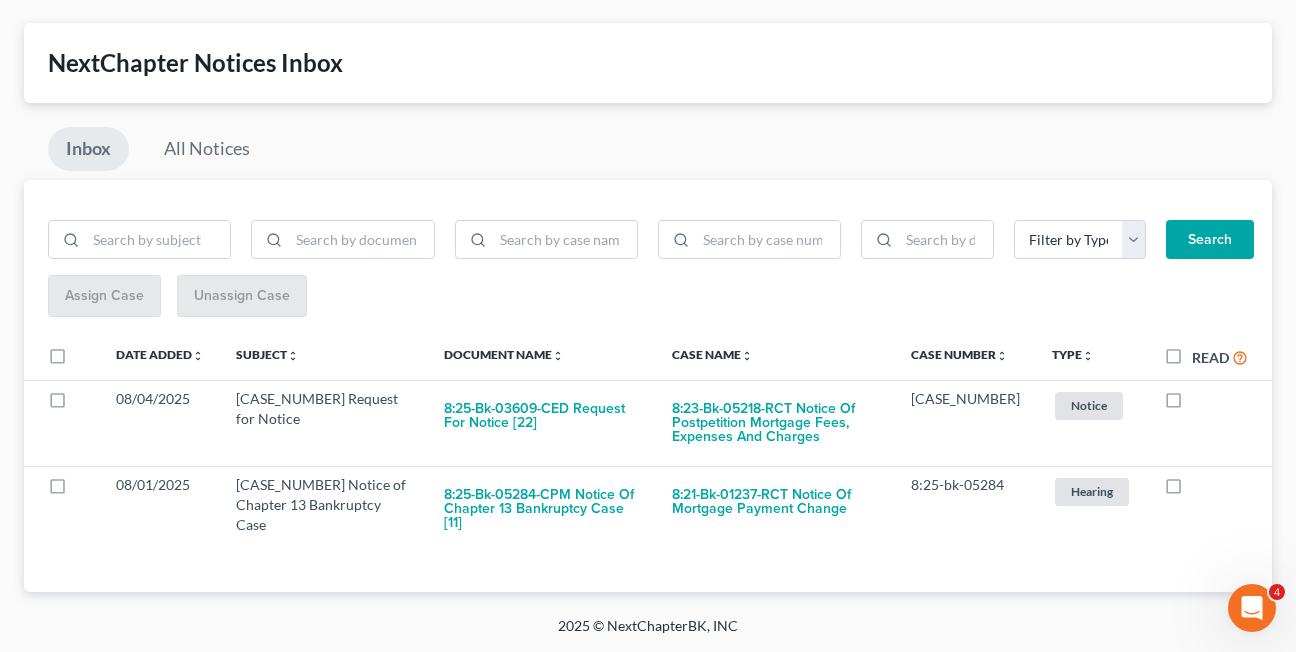 scroll, scrollTop: 54, scrollLeft: 0, axis: vertical 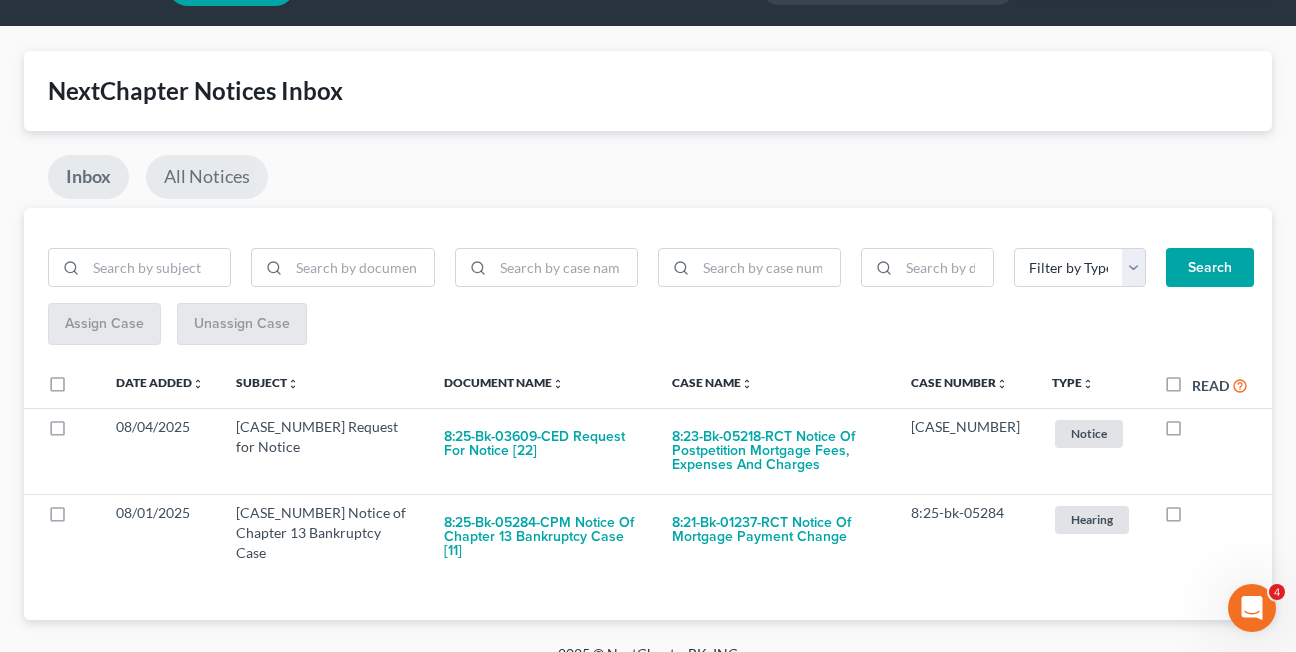 click on "All Notices" at bounding box center [207, 177] 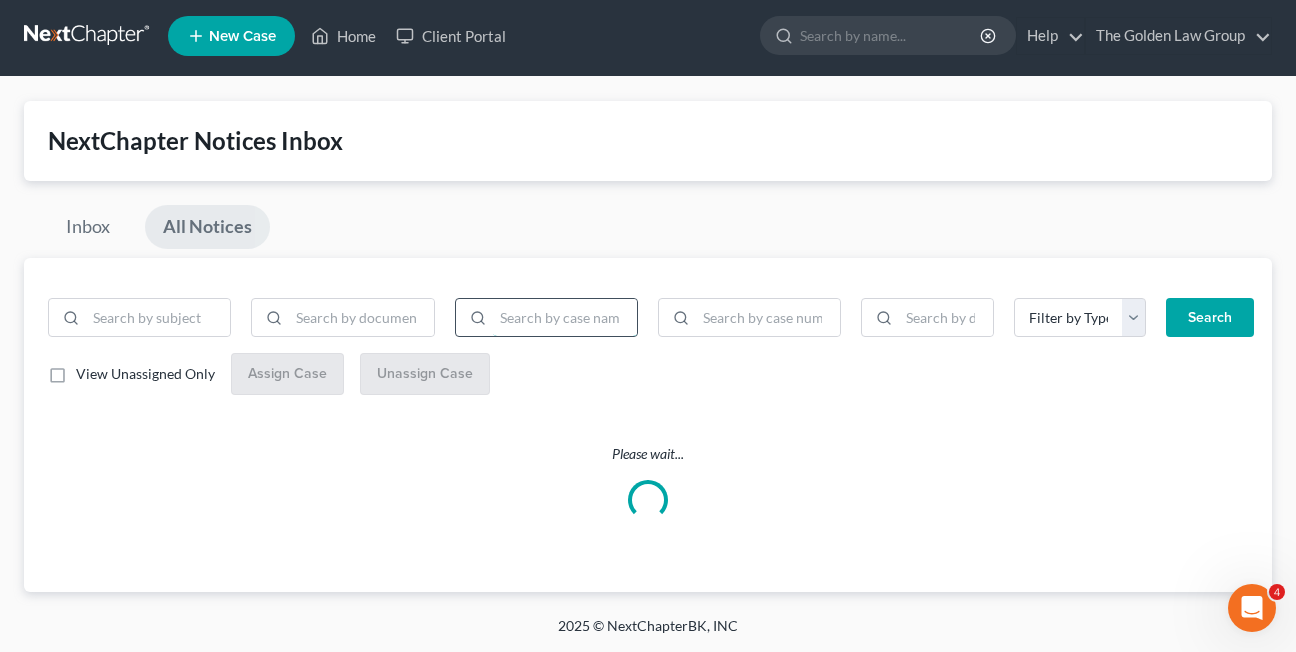 click at bounding box center [565, 318] 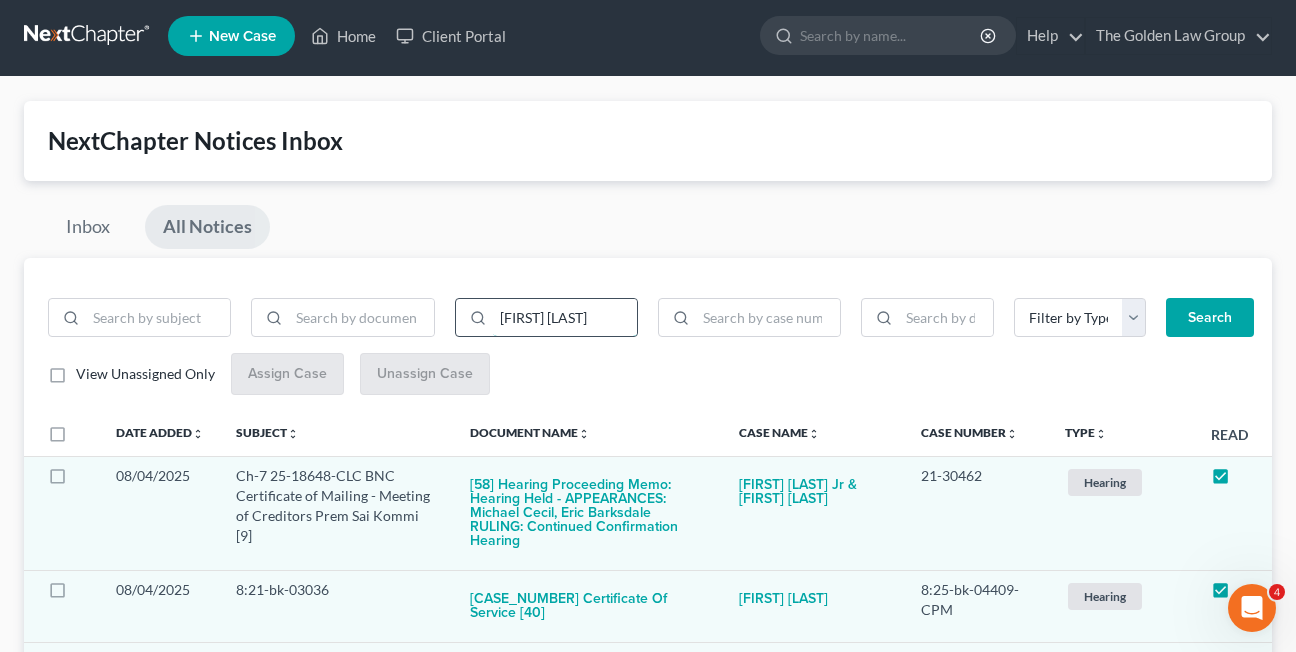 click on "Search" at bounding box center [1210, 318] 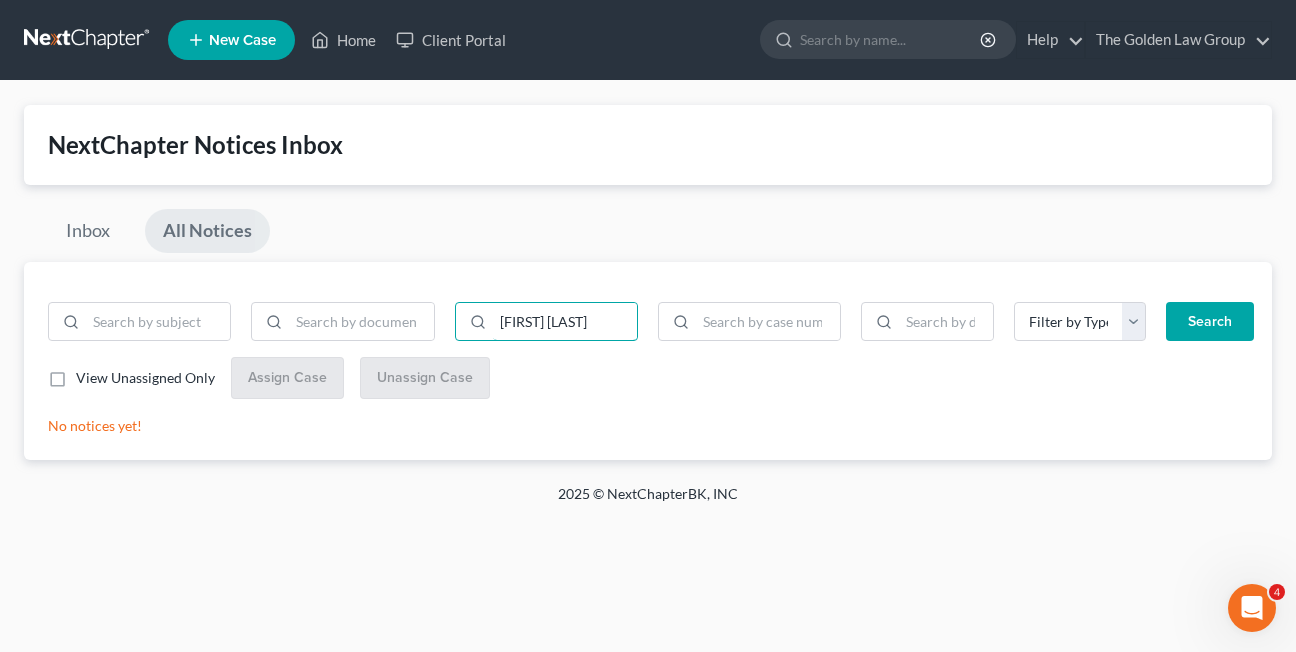 scroll, scrollTop: 0, scrollLeft: 0, axis: both 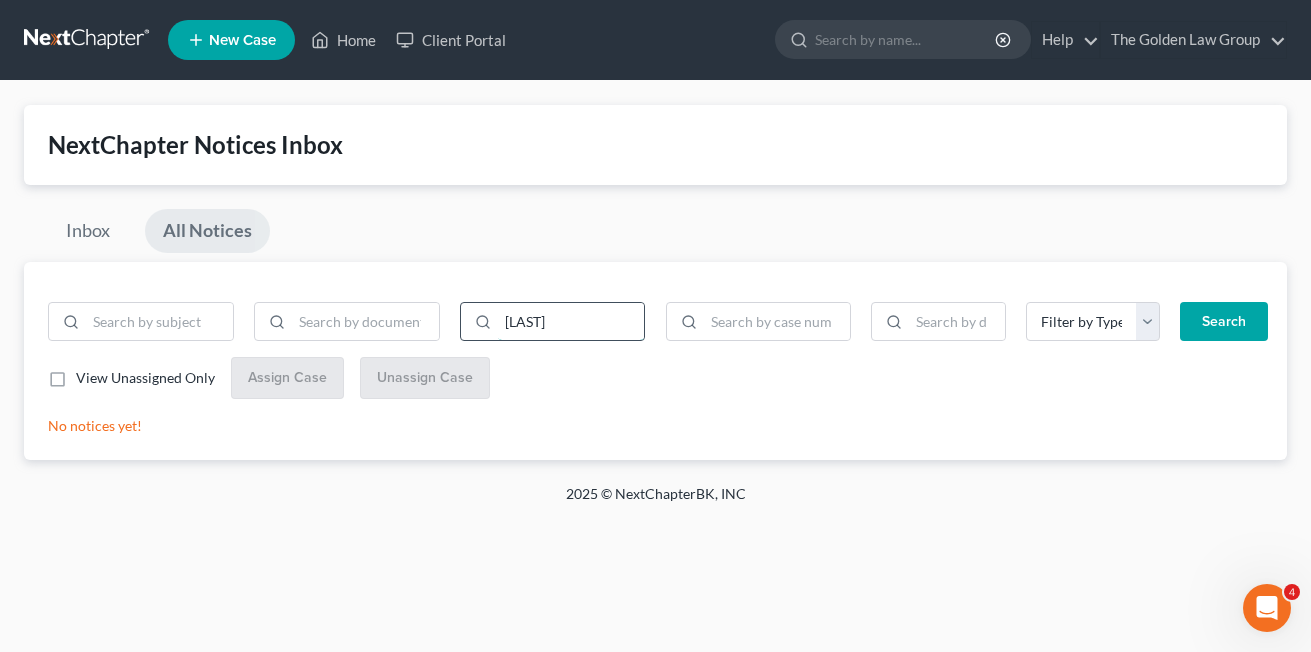 click on "Search" at bounding box center (1224, 322) 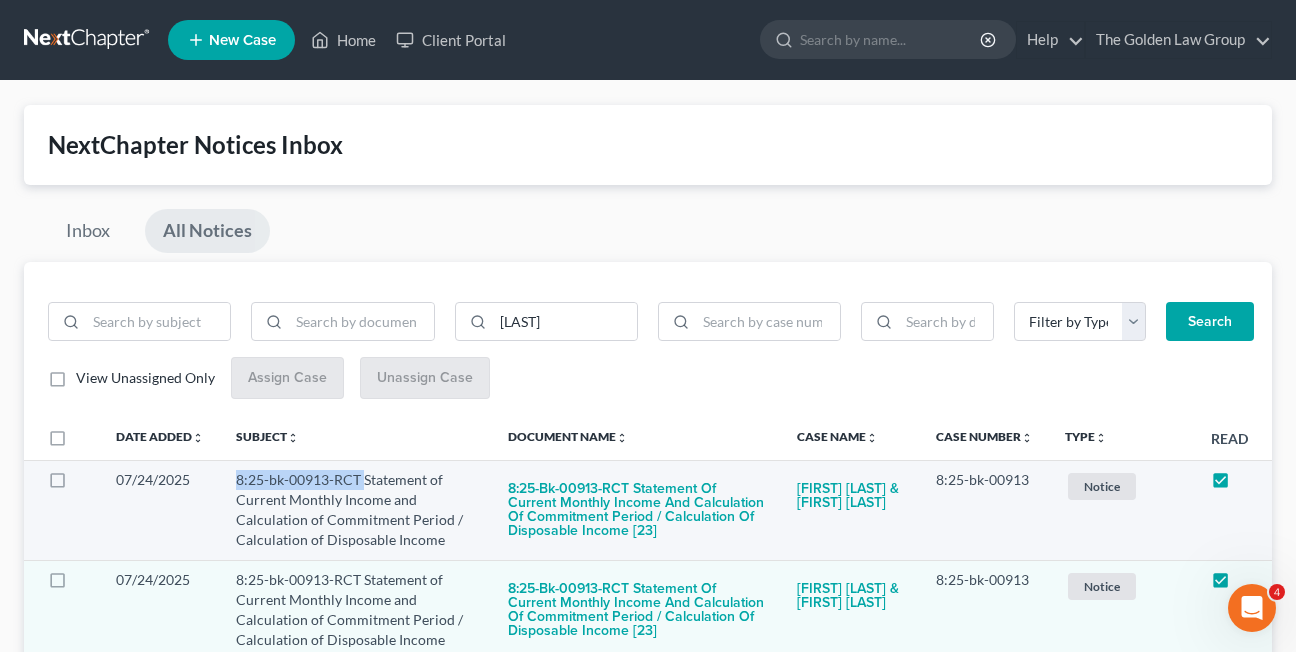 drag, startPoint x: 235, startPoint y: 482, endPoint x: 366, endPoint y: 480, distance: 131.01526 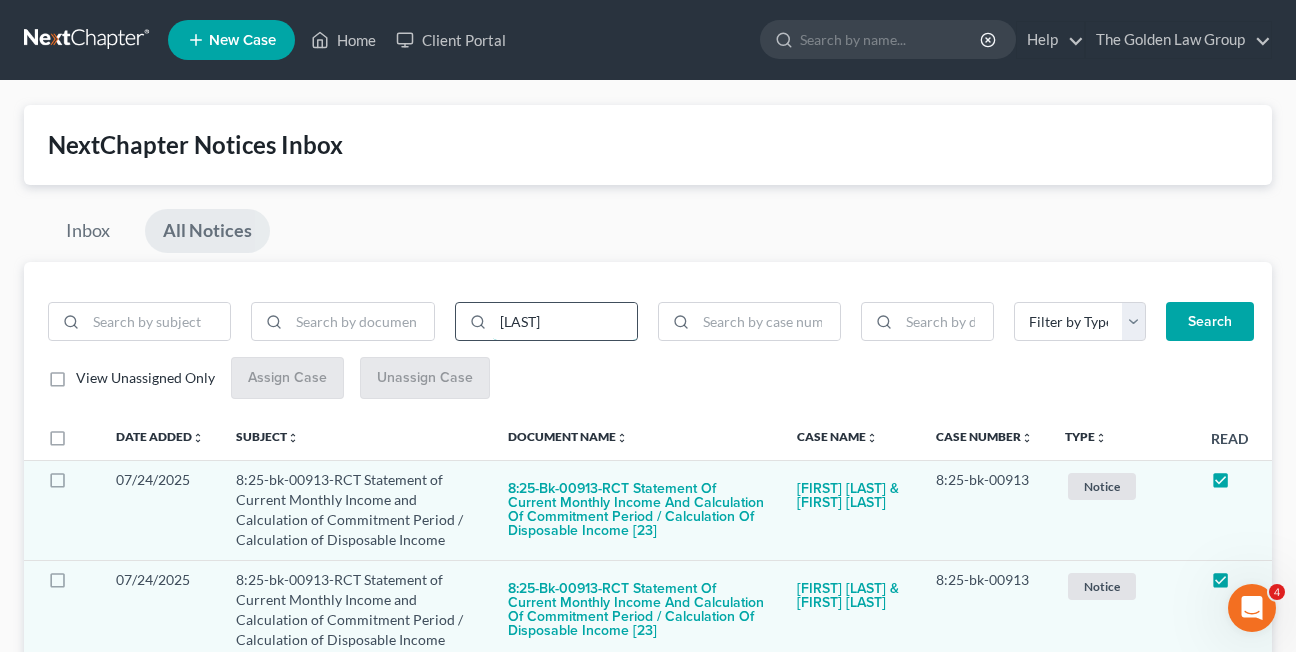 drag, startPoint x: 550, startPoint y: 326, endPoint x: 472, endPoint y: 327, distance: 78.00641 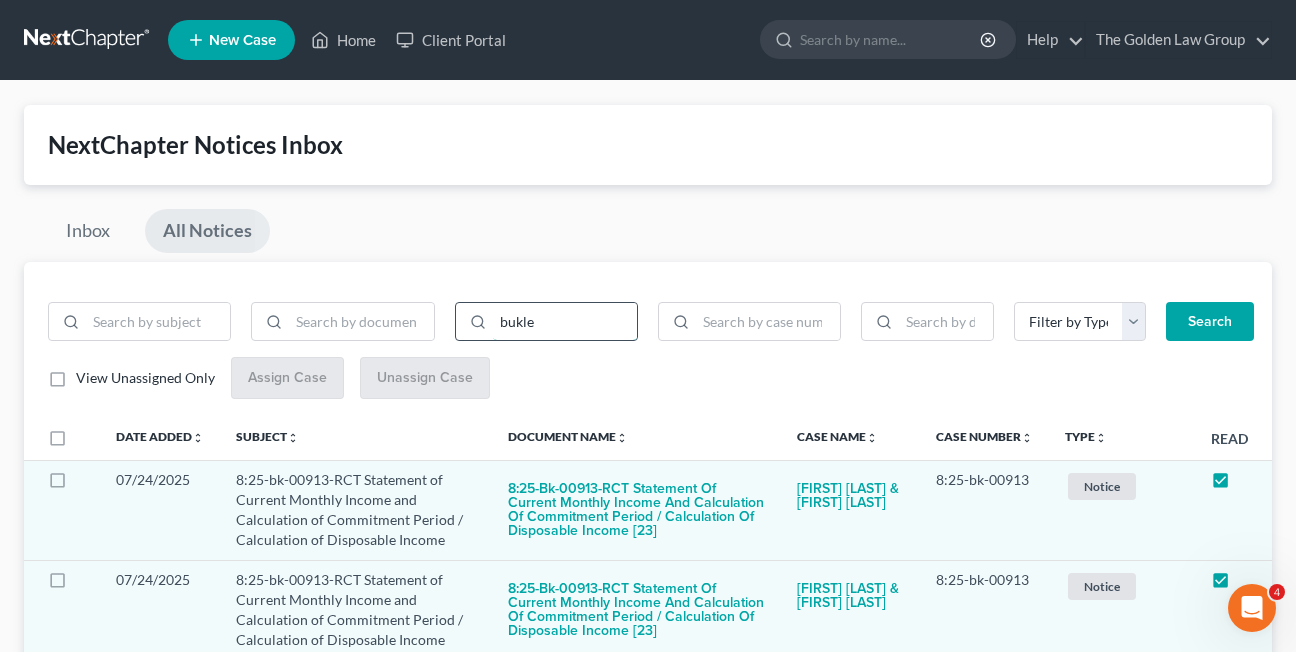 click on "Search" at bounding box center [1210, 322] 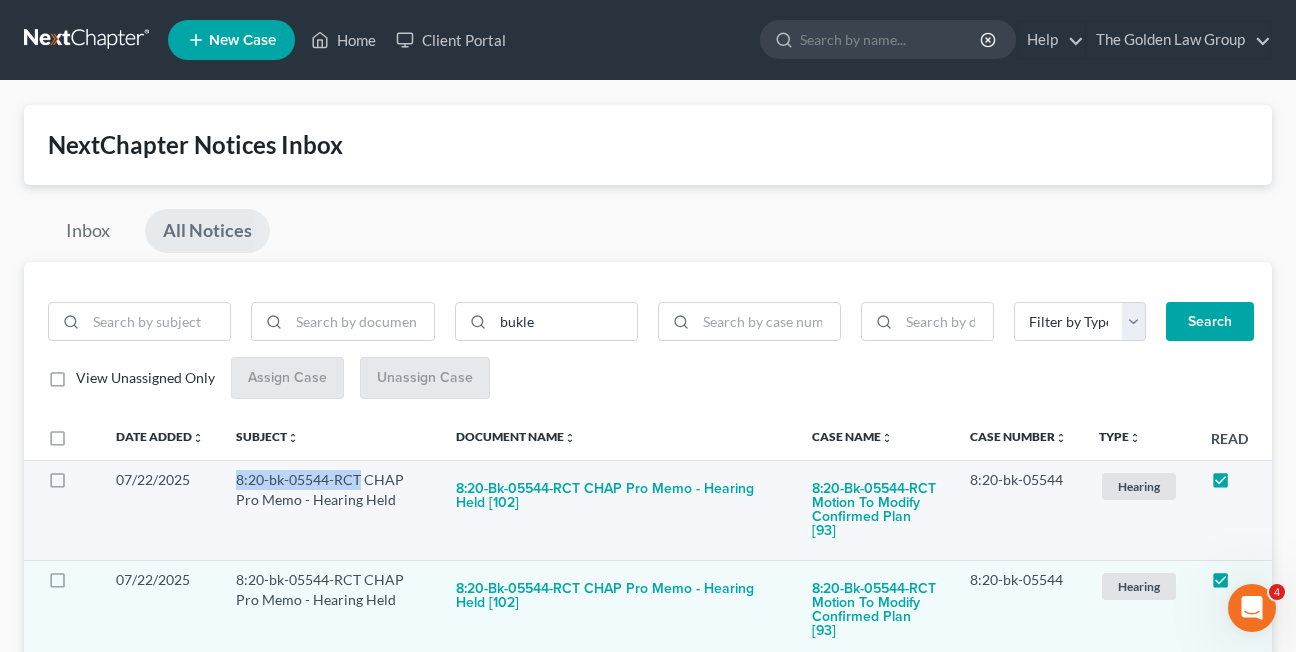 drag, startPoint x: 238, startPoint y: 484, endPoint x: 359, endPoint y: 483, distance: 121.004135 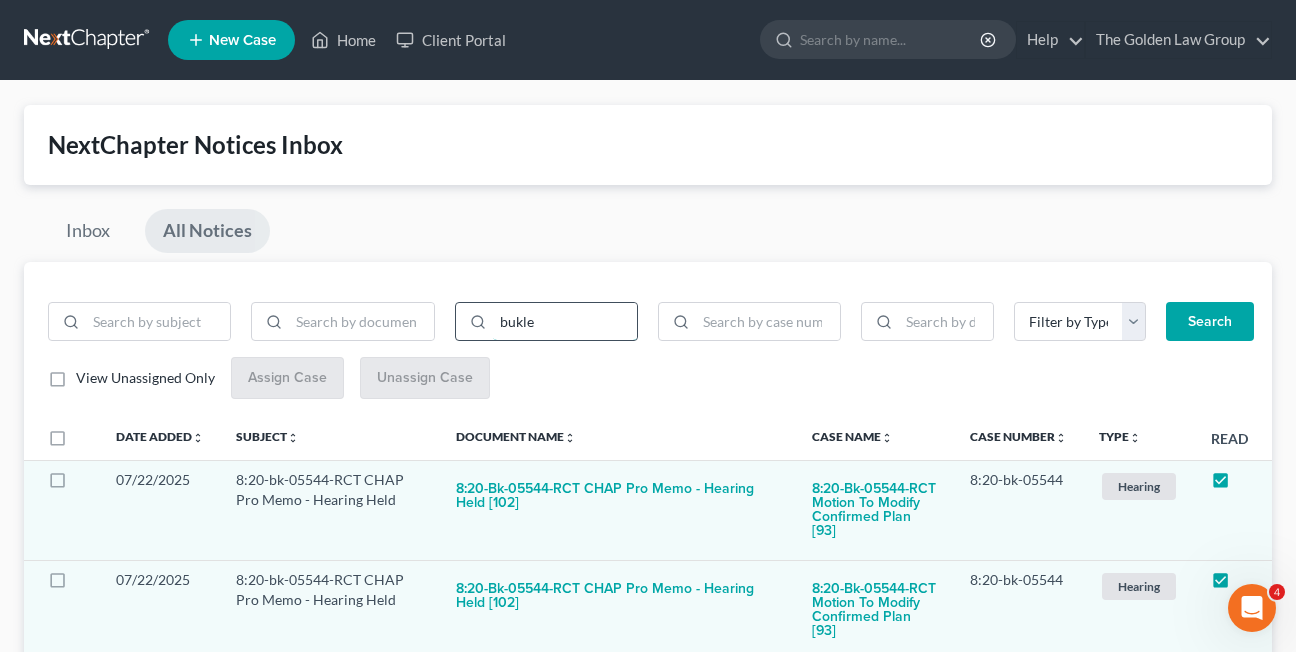 drag, startPoint x: 532, startPoint y: 325, endPoint x: 478, endPoint y: 329, distance: 54.147945 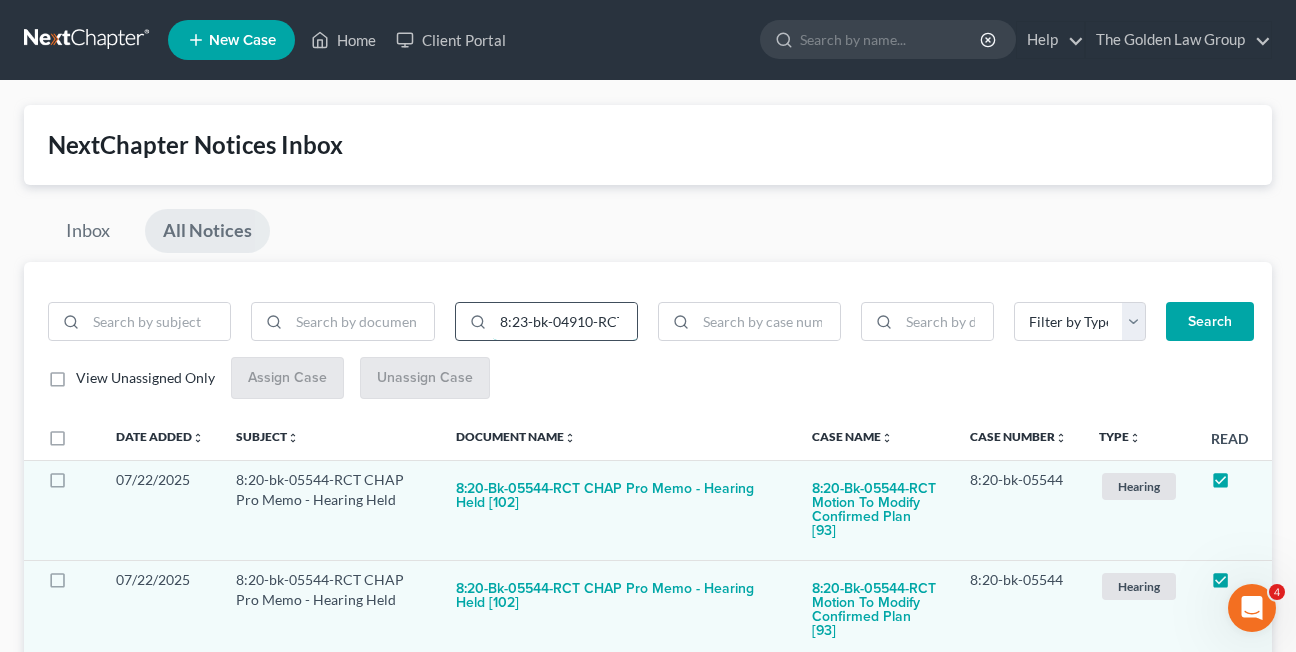 click on "Search" at bounding box center (1210, 322) 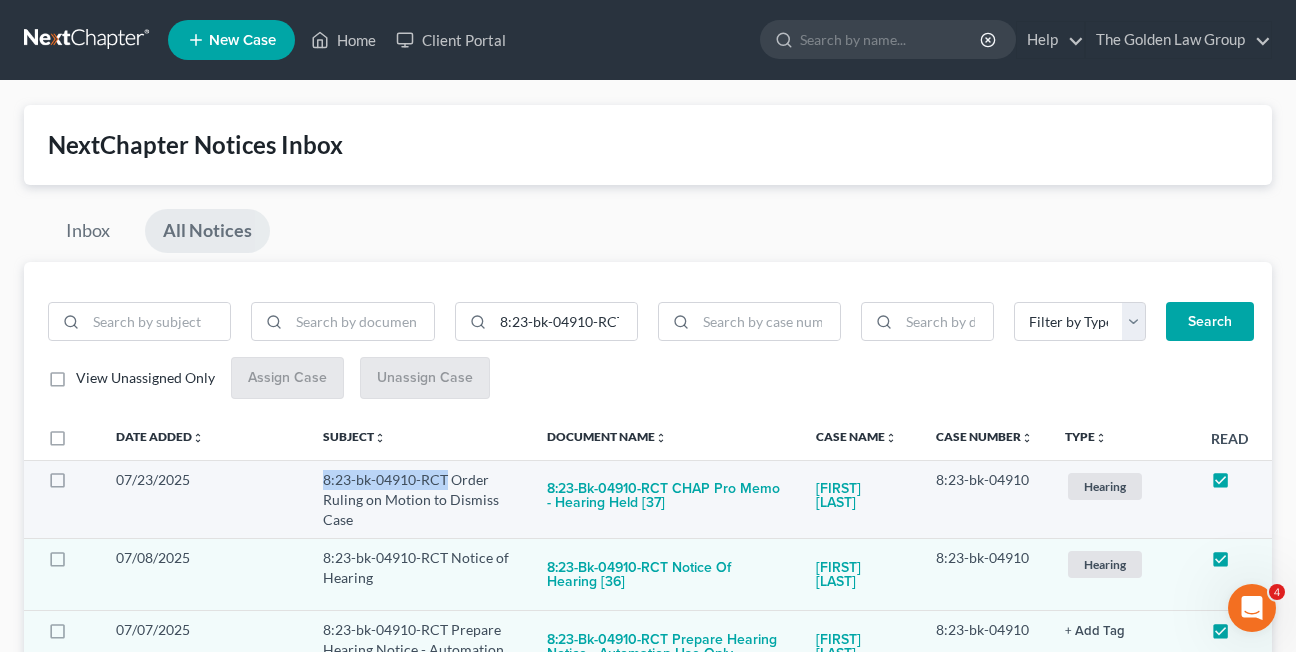 drag, startPoint x: 236, startPoint y: 484, endPoint x: 363, endPoint y: 481, distance: 127.03543 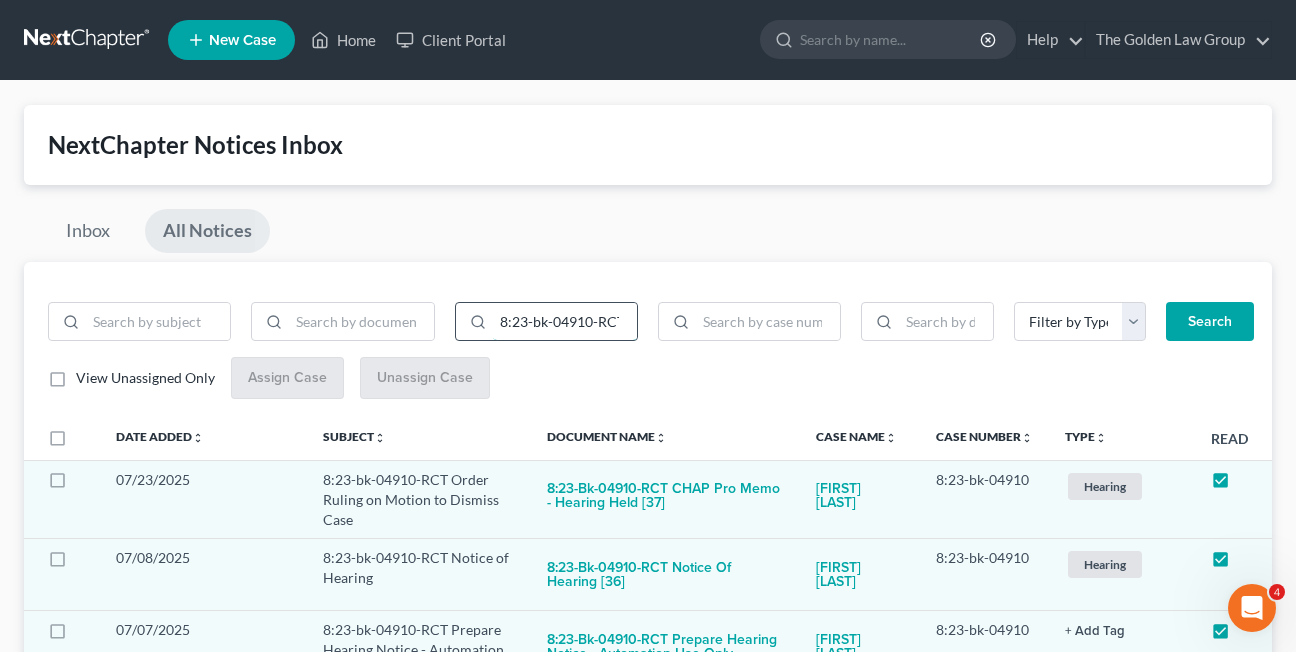 drag, startPoint x: 560, startPoint y: 322, endPoint x: 475, endPoint y: 322, distance: 85 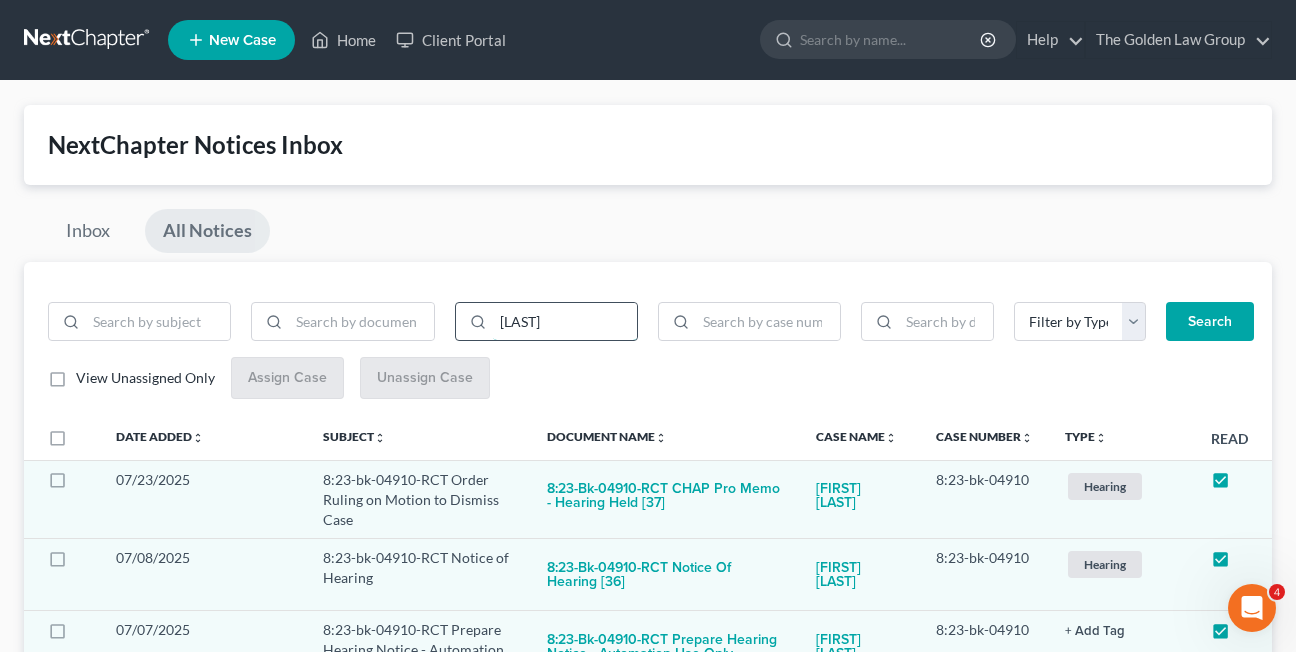 click on "Search" at bounding box center (1210, 322) 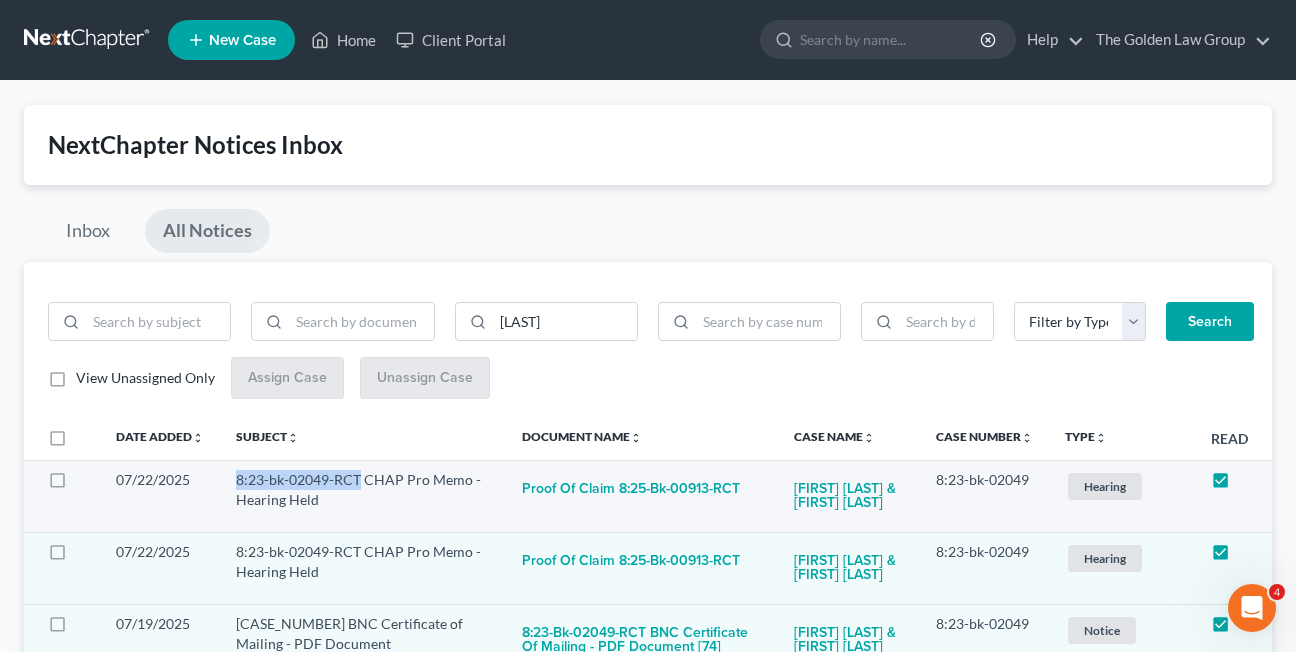 drag, startPoint x: 236, startPoint y: 483, endPoint x: 361, endPoint y: 484, distance: 125.004 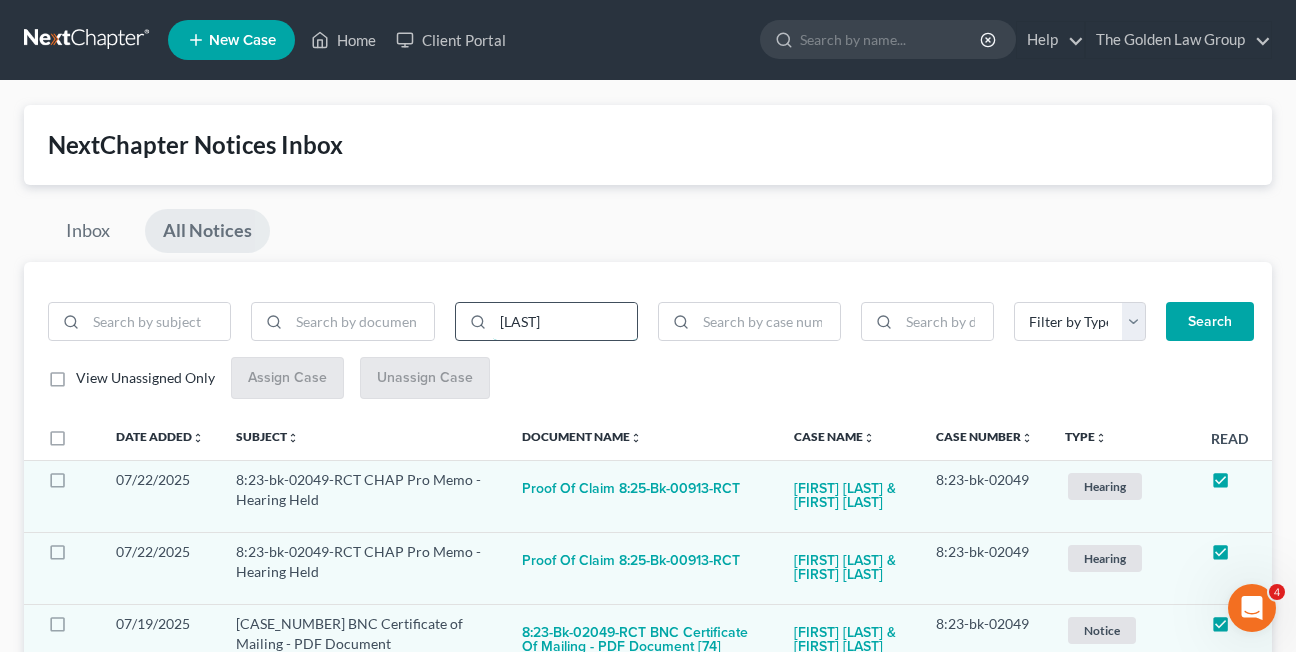 drag, startPoint x: 548, startPoint y: 333, endPoint x: 486, endPoint y: 328, distance: 62.201286 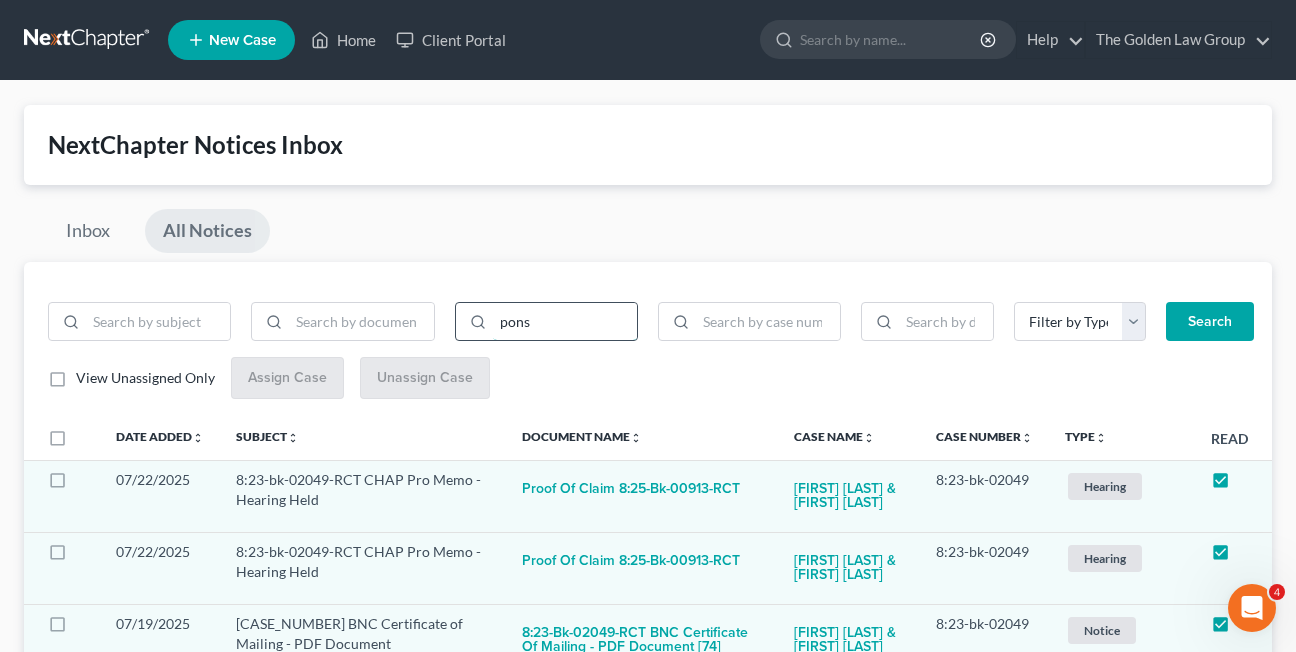 click on "Search" at bounding box center (1210, 322) 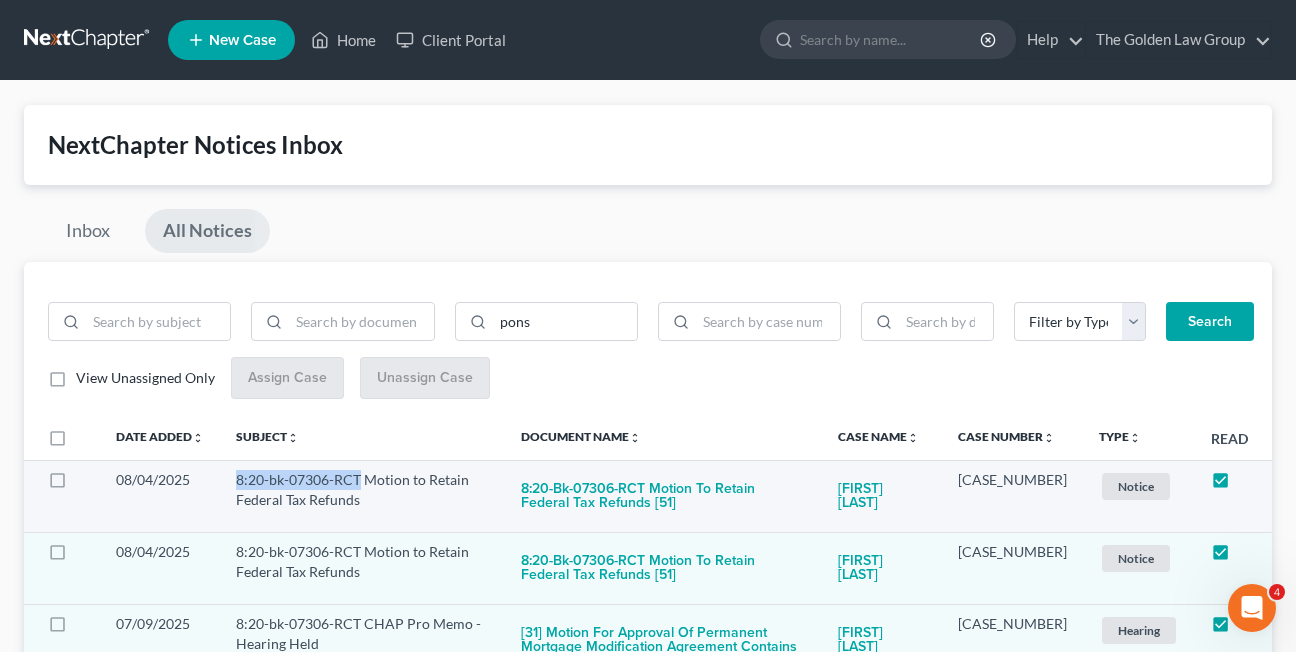 drag, startPoint x: 240, startPoint y: 483, endPoint x: 360, endPoint y: 482, distance: 120.004166 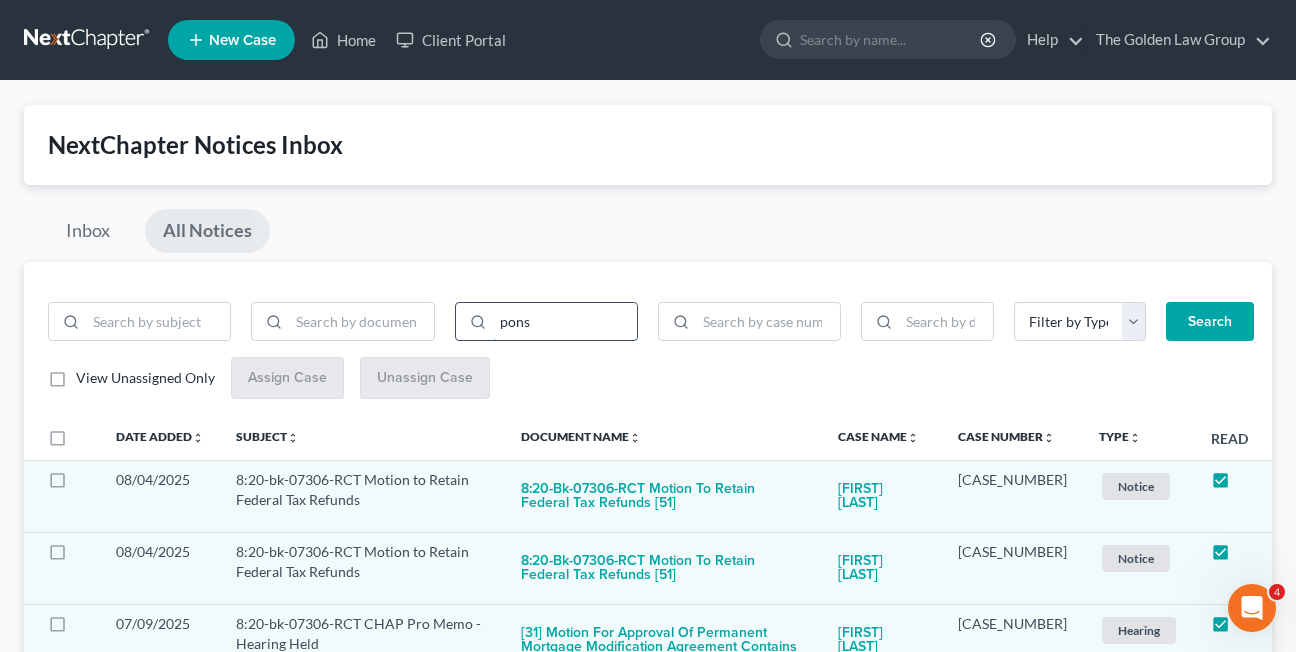 drag, startPoint x: 542, startPoint y: 323, endPoint x: 469, endPoint y: 324, distance: 73.00685 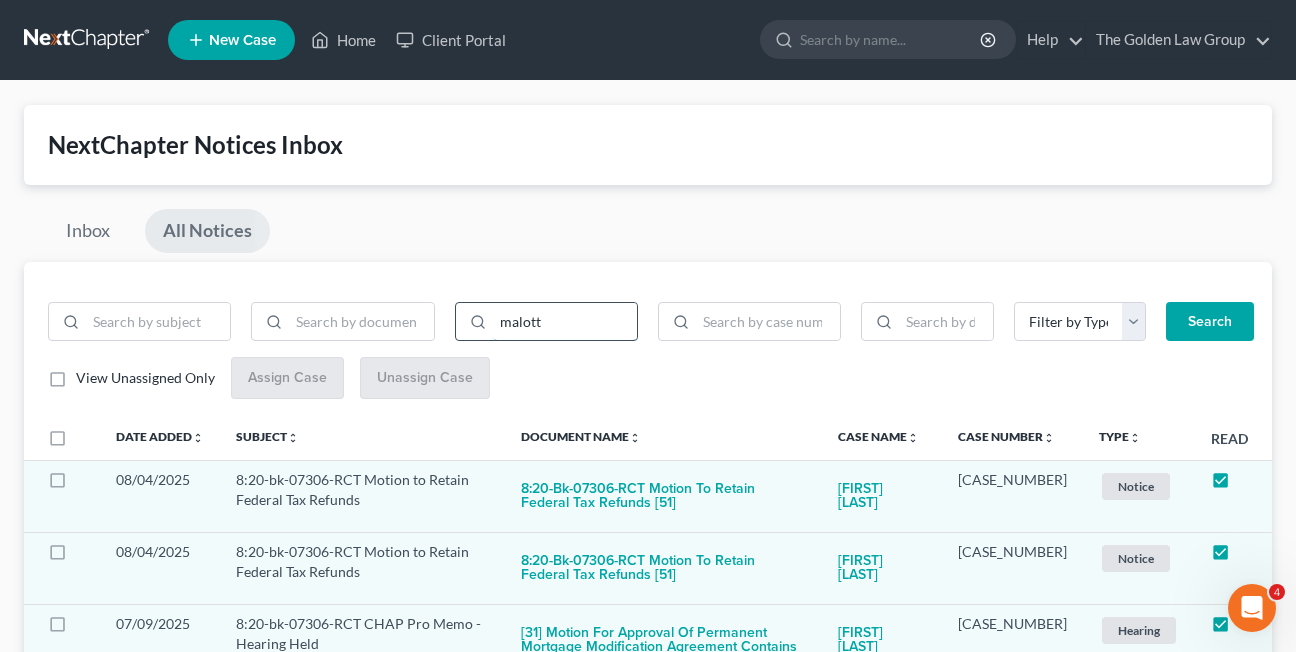 click on "Search" at bounding box center (1210, 322) 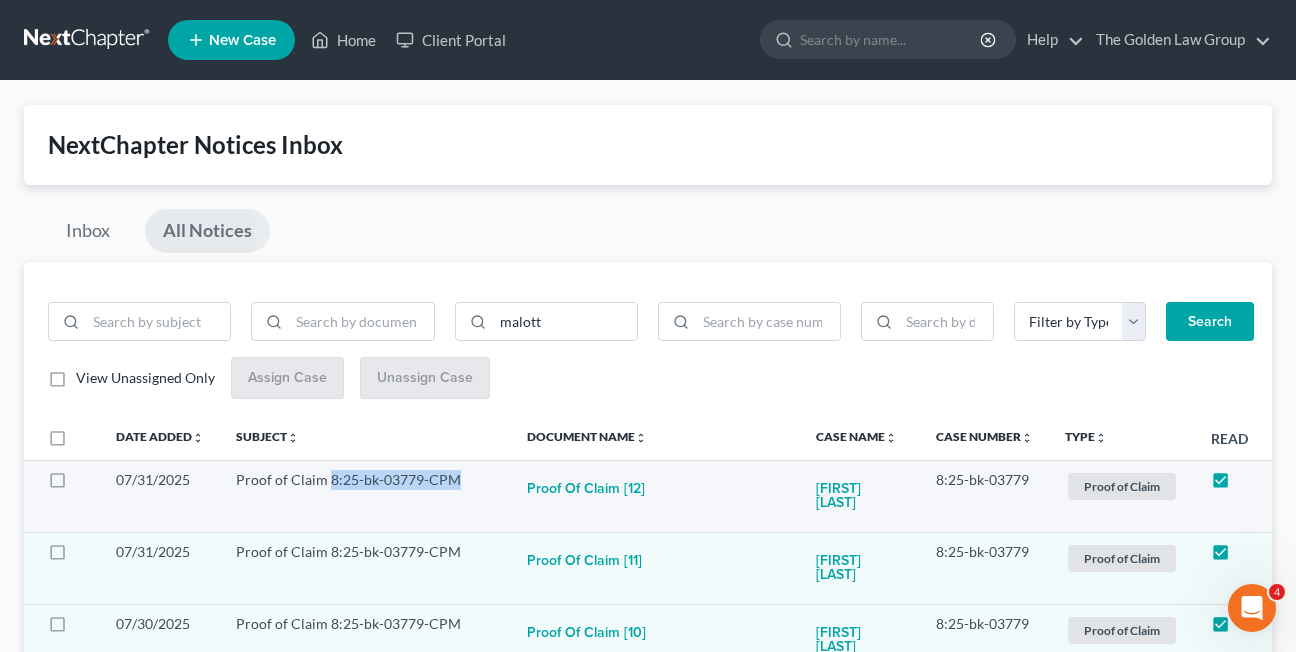 drag, startPoint x: 329, startPoint y: 482, endPoint x: 455, endPoint y: 482, distance: 126 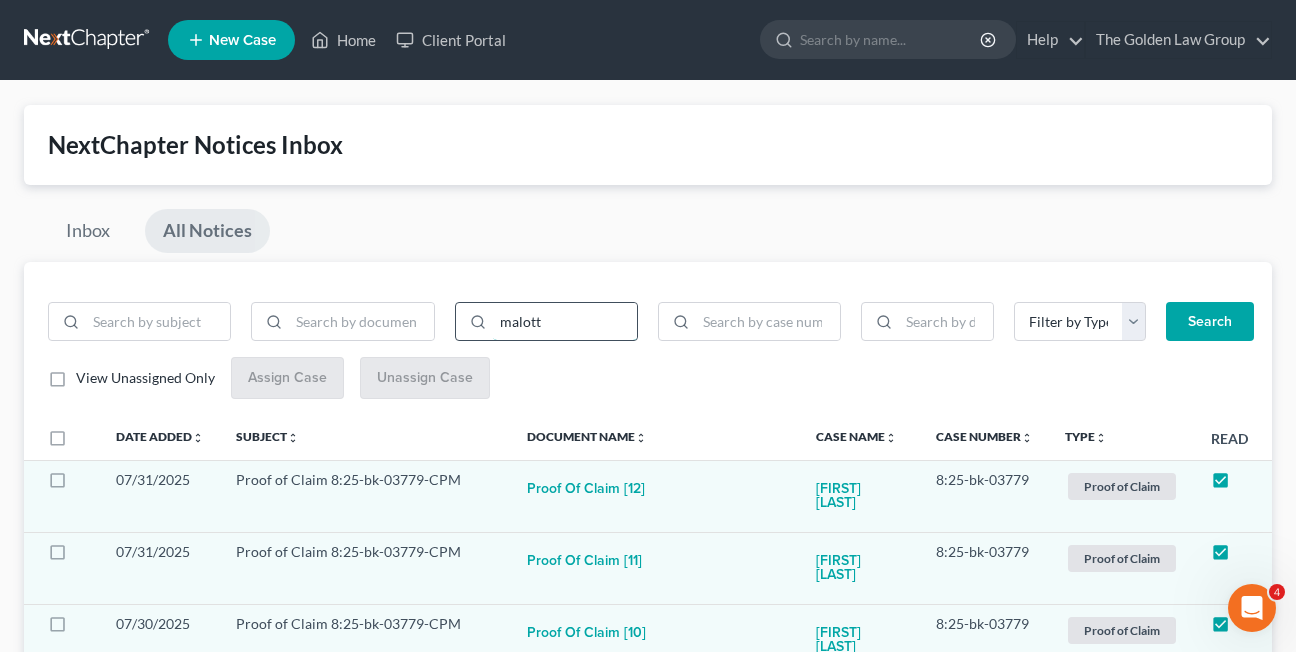 drag, startPoint x: 562, startPoint y: 324, endPoint x: 464, endPoint y: 328, distance: 98.0816 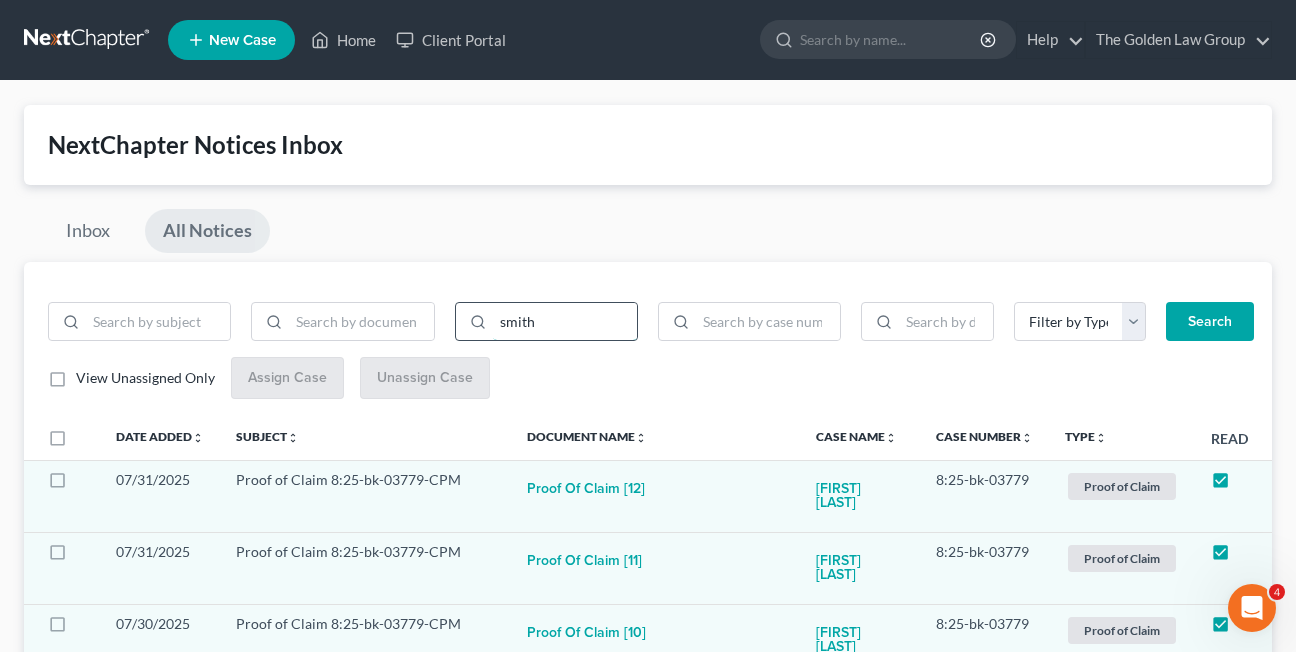 click on "Search" at bounding box center [1210, 322] 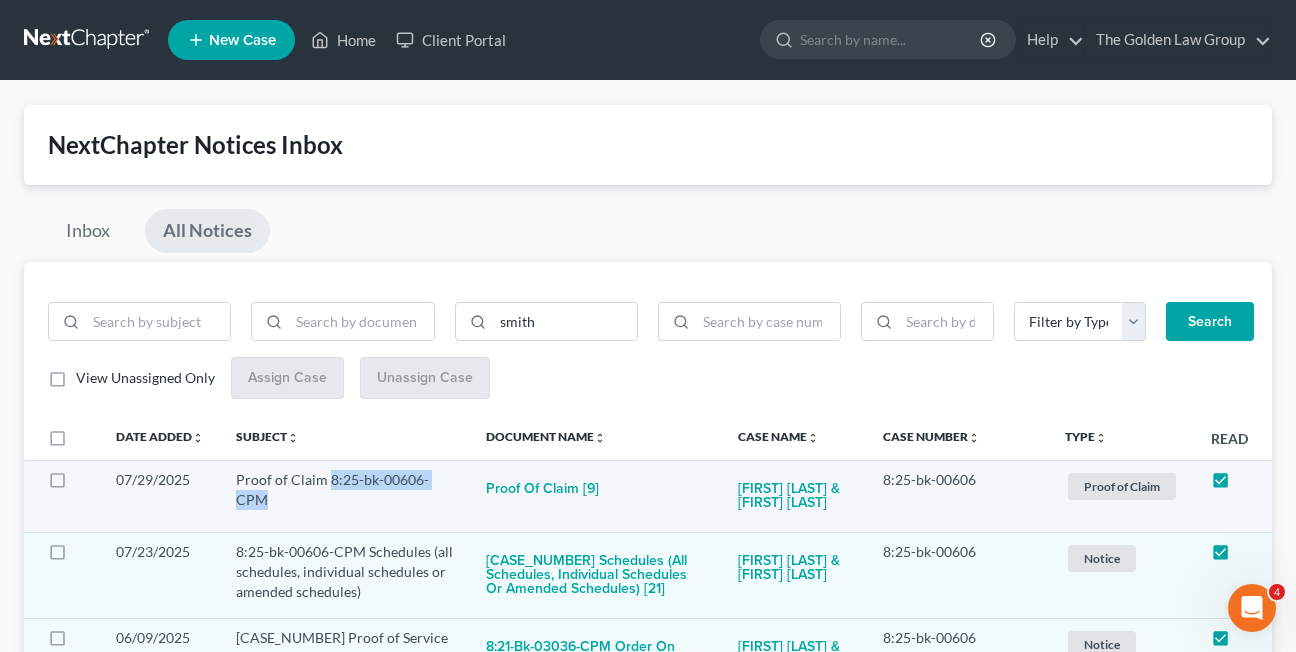 drag, startPoint x: 330, startPoint y: 481, endPoint x: 457, endPoint y: 483, distance: 127.01575 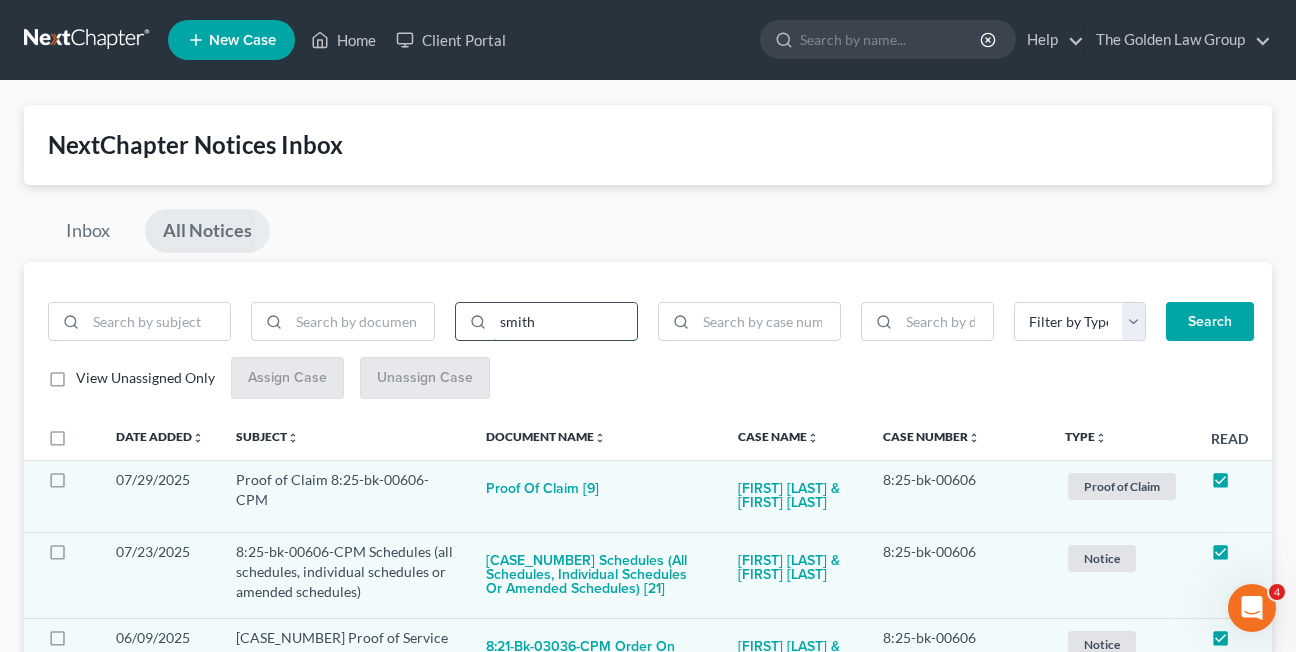 drag, startPoint x: 547, startPoint y: 321, endPoint x: 488, endPoint y: 324, distance: 59.07622 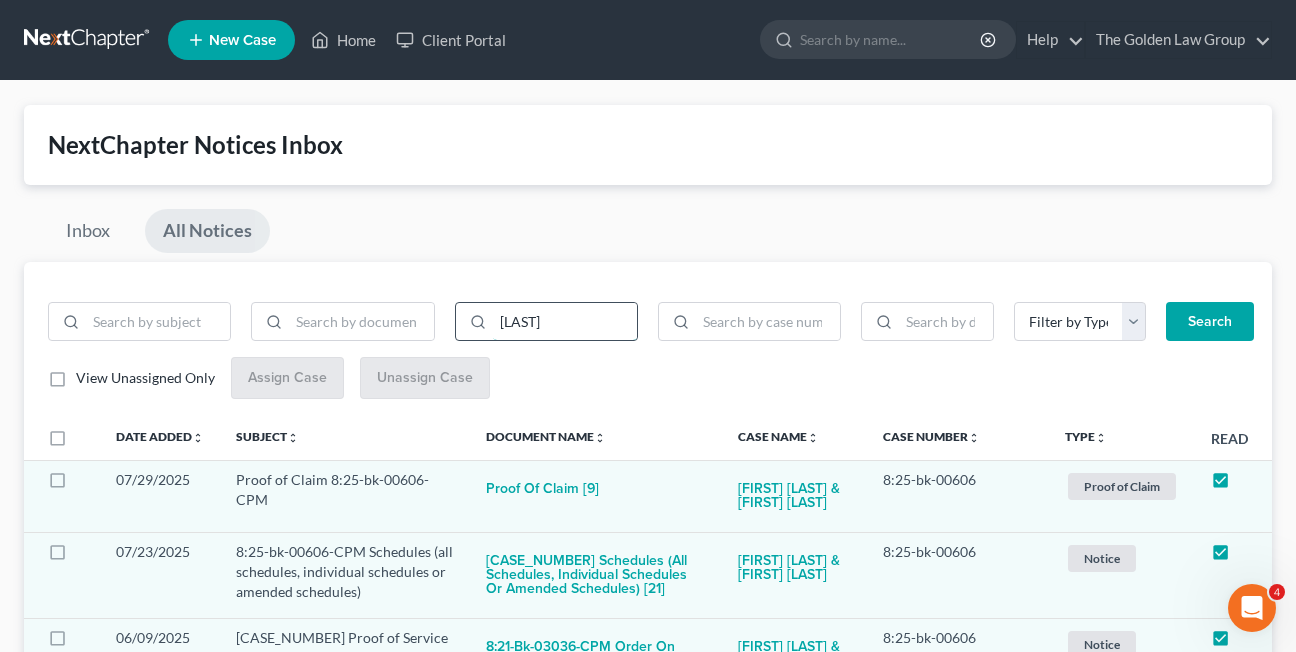click on "Search" at bounding box center [1210, 322] 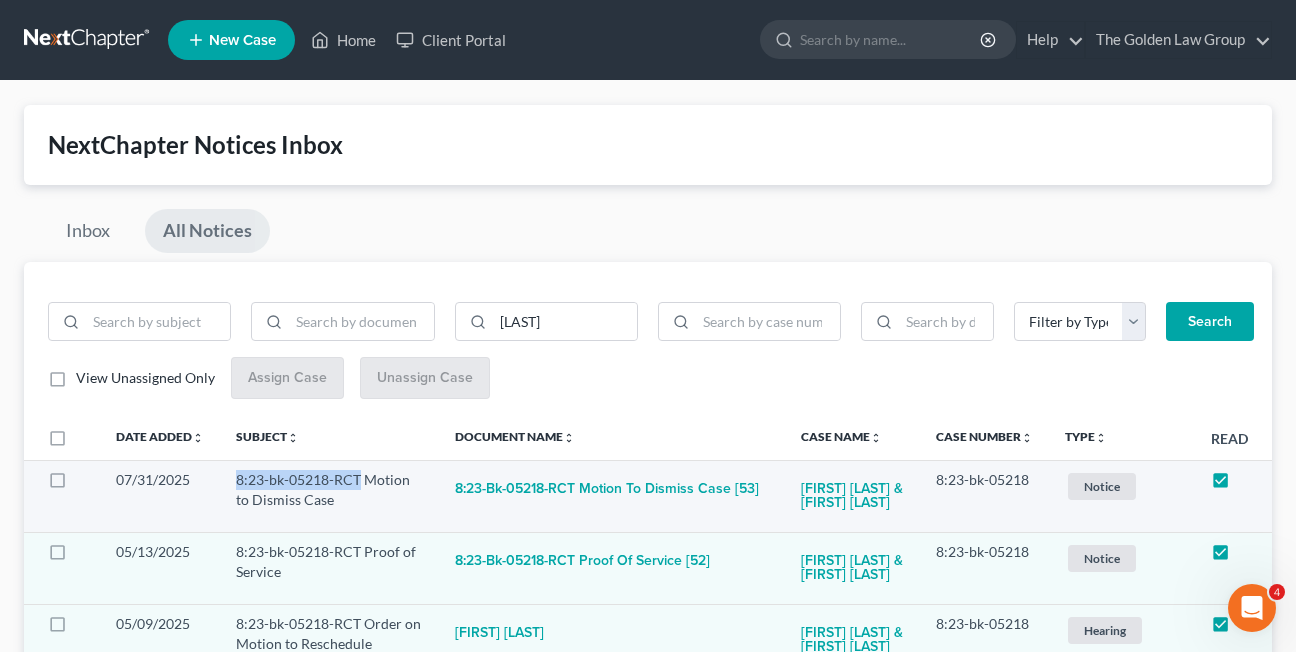 drag, startPoint x: 238, startPoint y: 481, endPoint x: 360, endPoint y: 481, distance: 122 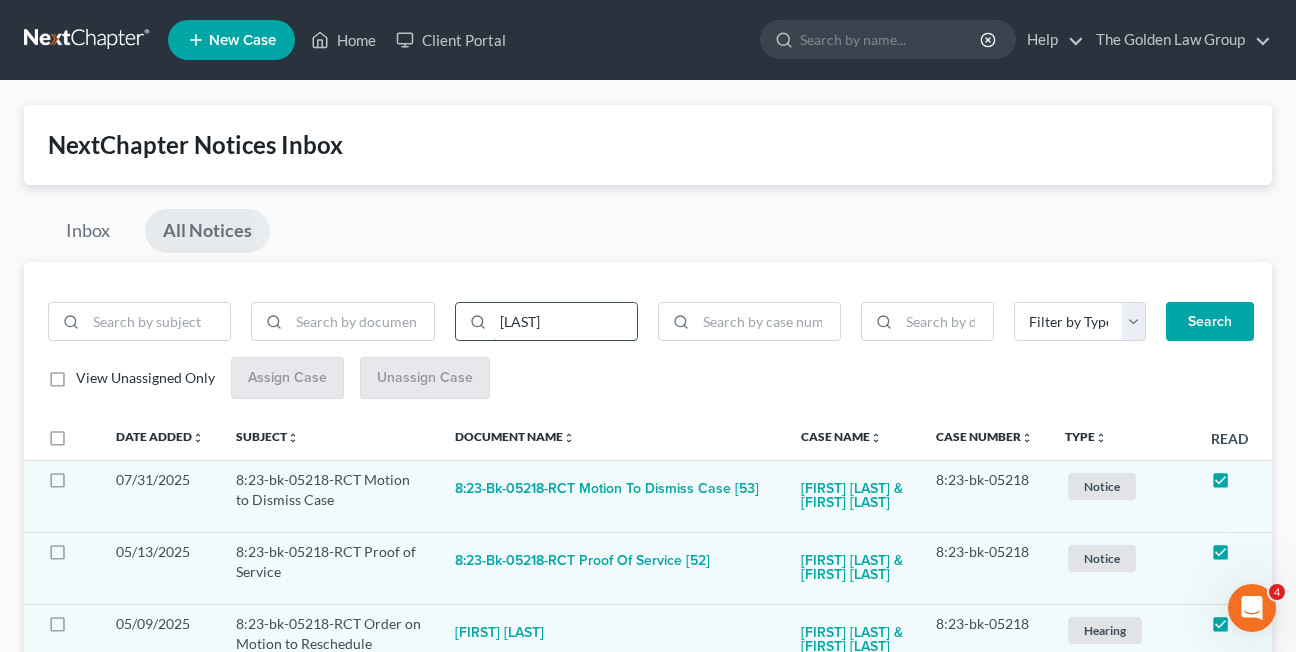 drag, startPoint x: 553, startPoint y: 321, endPoint x: 480, endPoint y: 323, distance: 73.02739 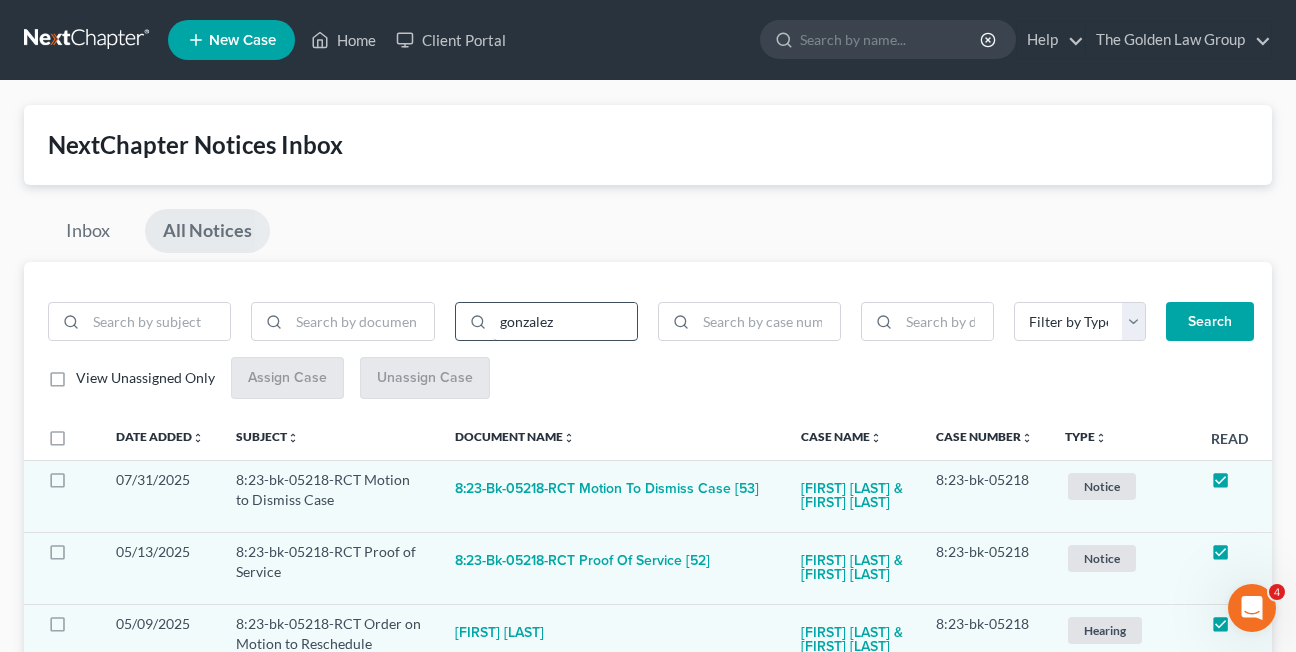 click on "Search" at bounding box center (1210, 322) 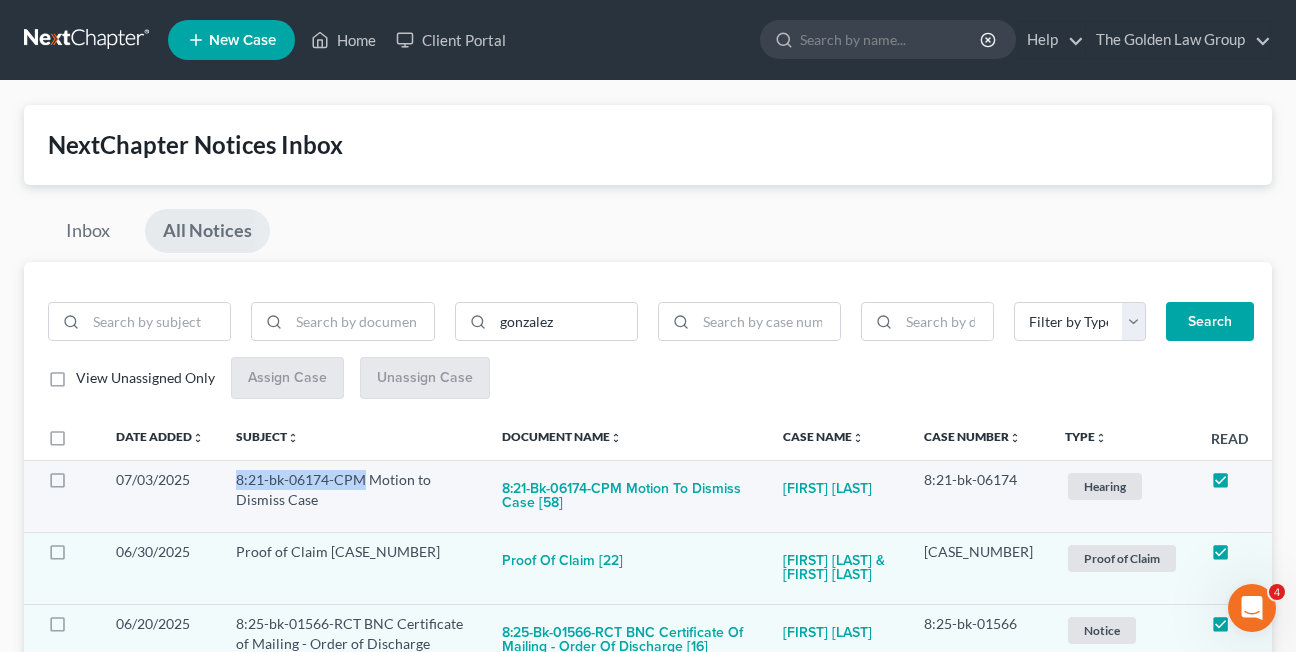 drag, startPoint x: 235, startPoint y: 477, endPoint x: 365, endPoint y: 483, distance: 130.13838 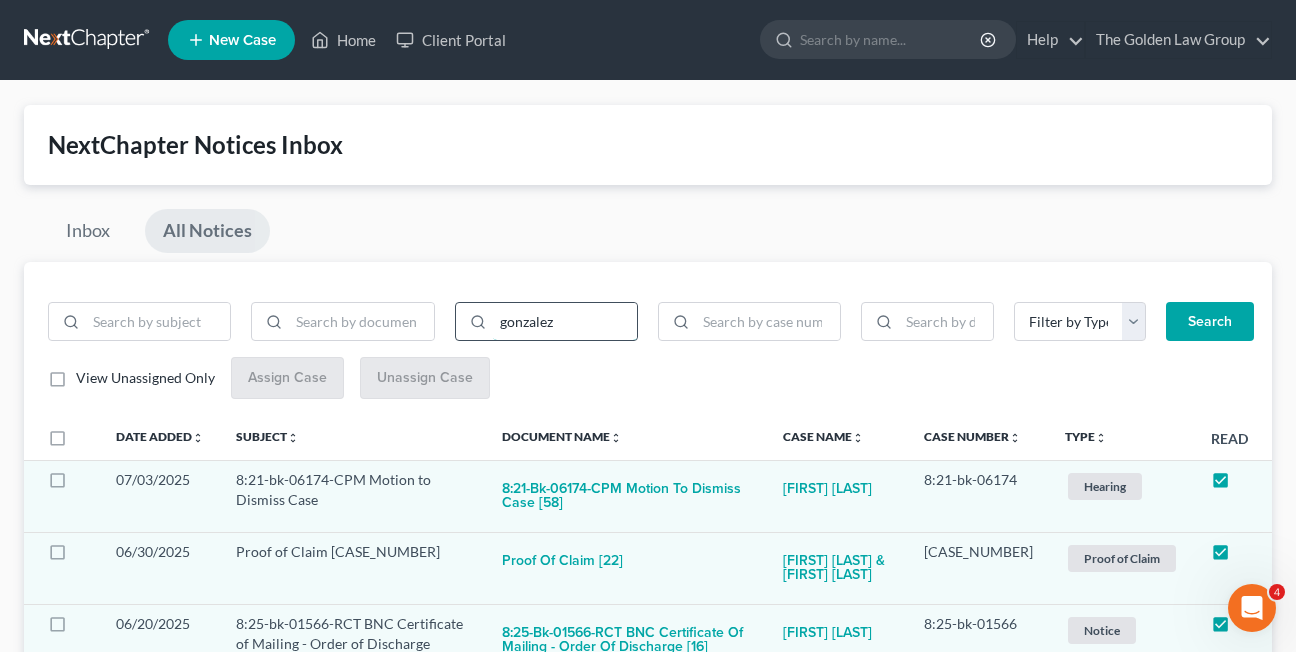 drag, startPoint x: 573, startPoint y: 323, endPoint x: 455, endPoint y: 323, distance: 118 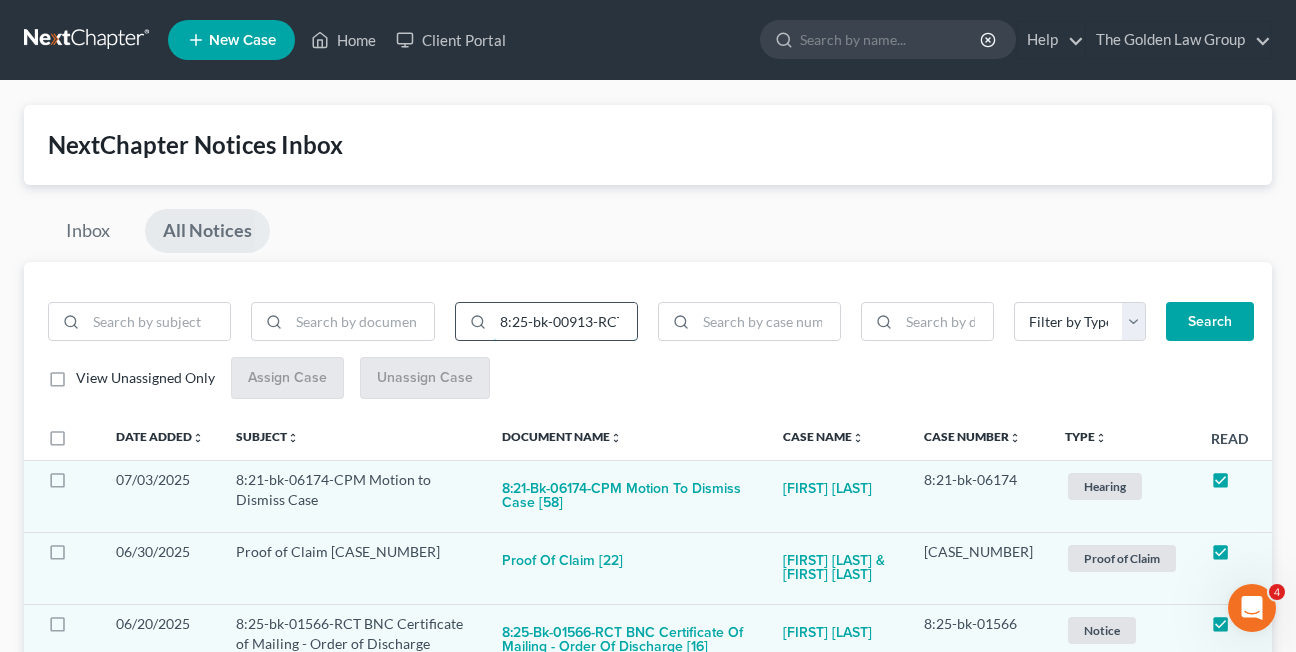 click on "Search" at bounding box center [1210, 322] 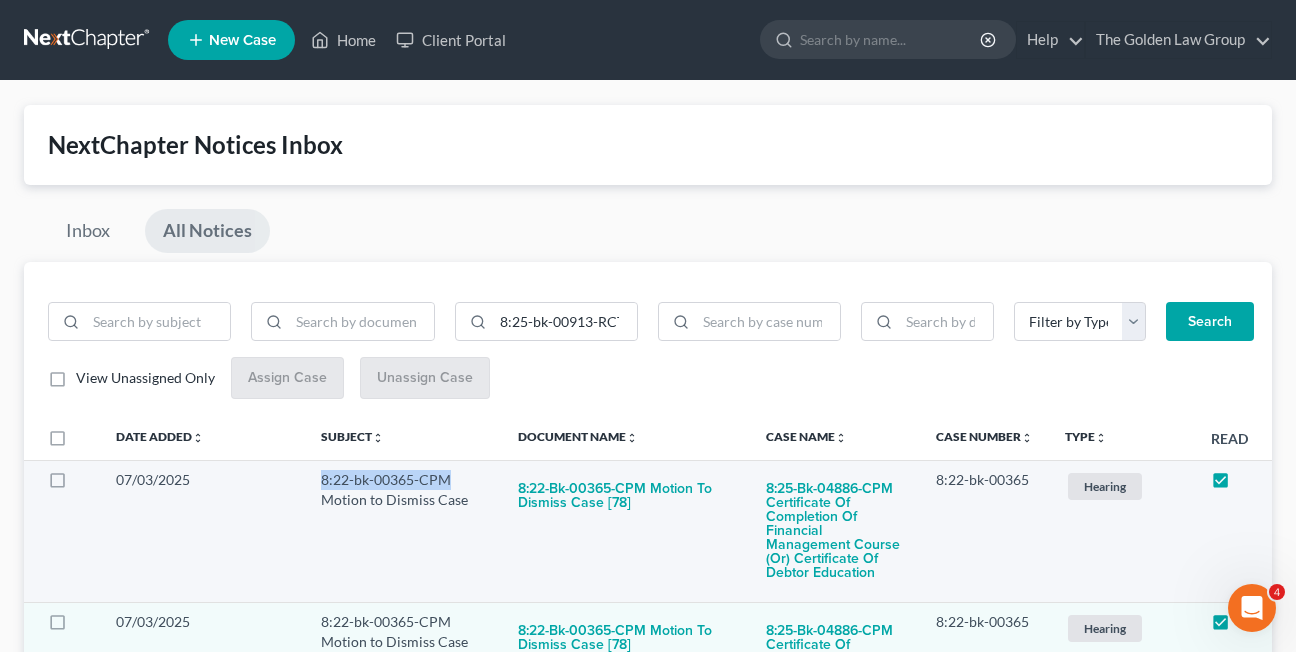 drag, startPoint x: 242, startPoint y: 479, endPoint x: 363, endPoint y: 481, distance: 121.016525 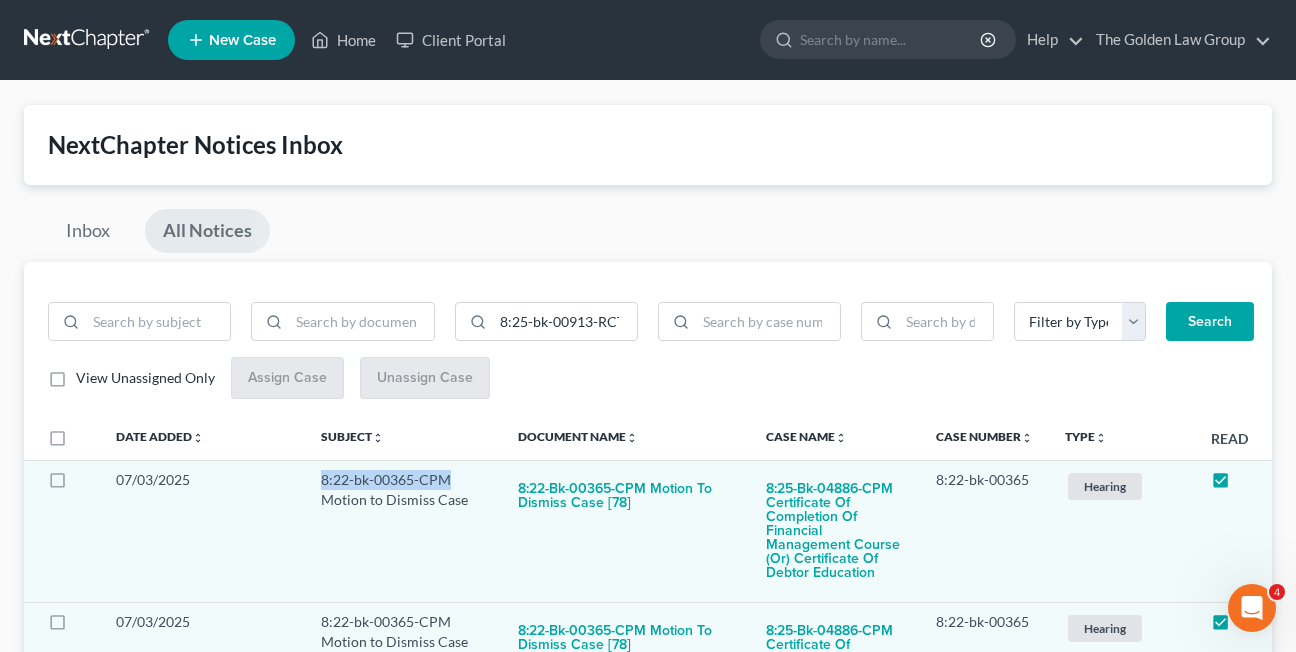 click on "8:20-bk-05544-RCT COURT - (NO PAPER) Change of Attorney Address - (Attorney Roll Clerk Only)" at bounding box center (648, 3860) 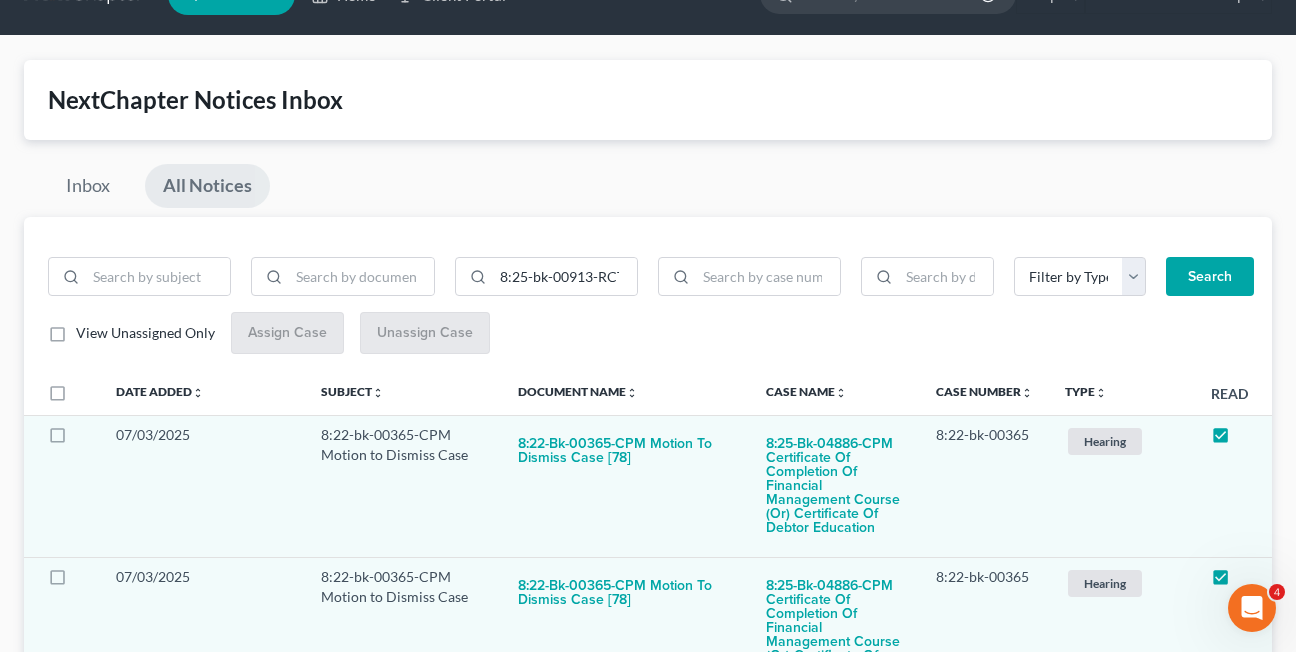scroll, scrollTop: 0, scrollLeft: 0, axis: both 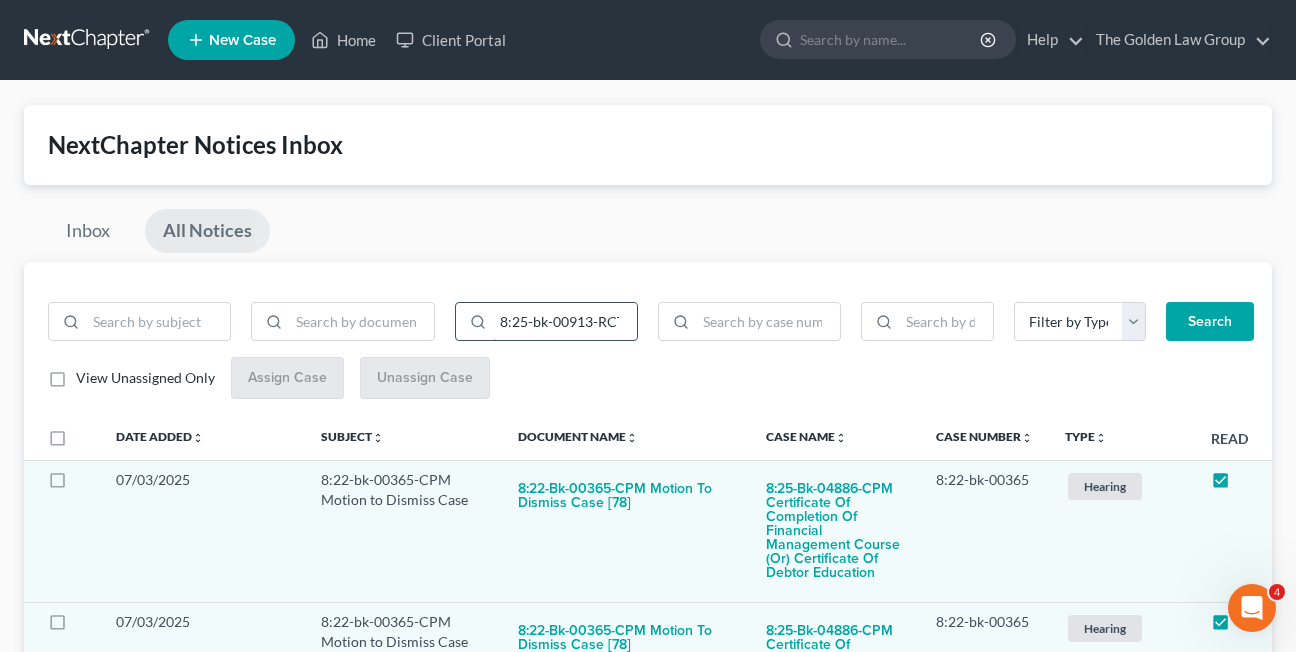 drag, startPoint x: 561, startPoint y: 321, endPoint x: 484, endPoint y: 324, distance: 77.05842 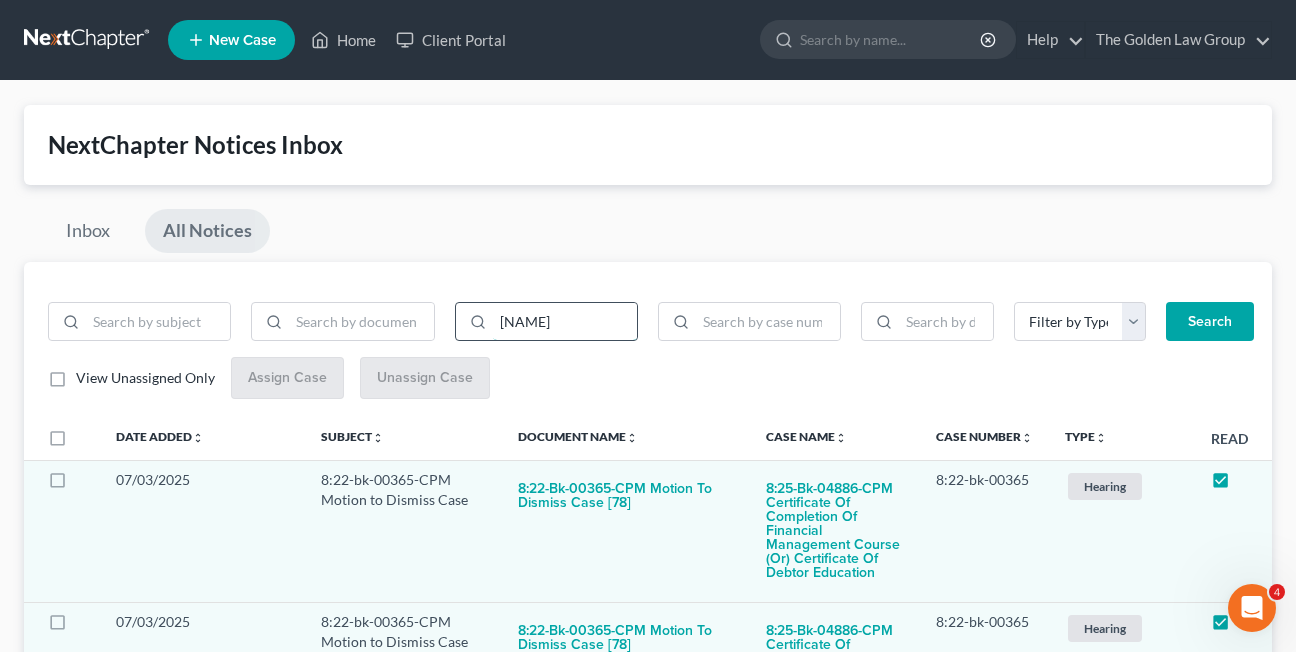 type on "[NAME]" 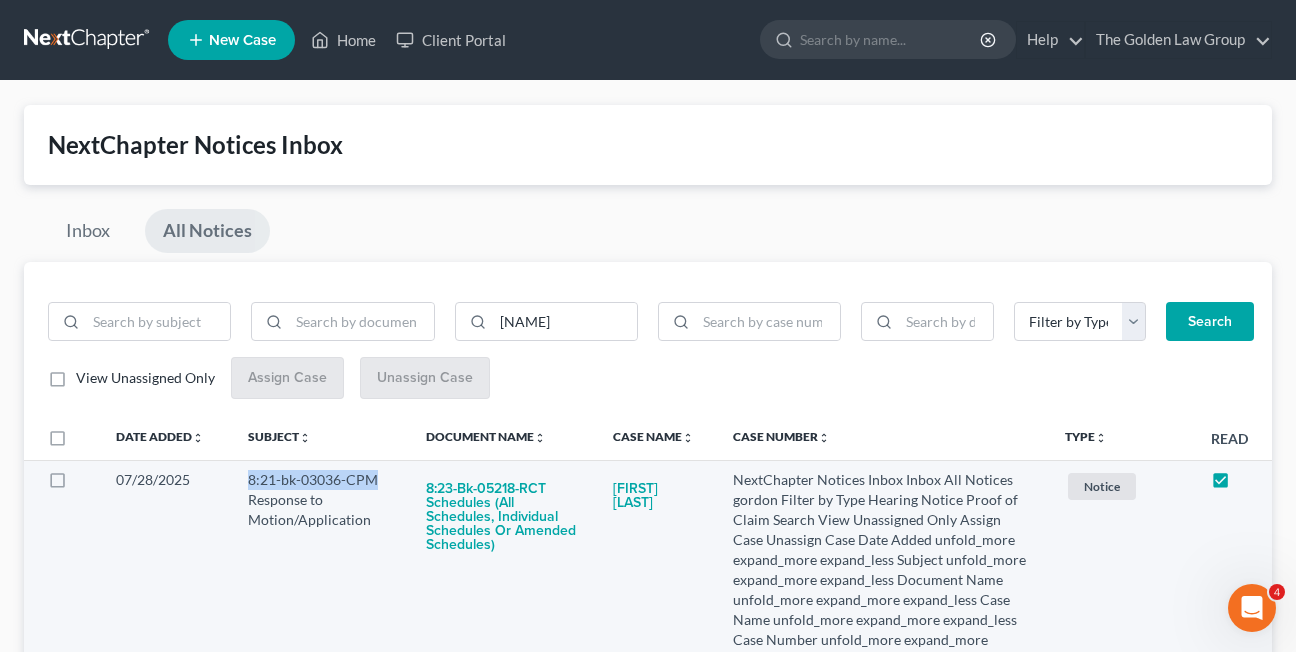 drag, startPoint x: 237, startPoint y: 481, endPoint x: 365, endPoint y: 483, distance: 128.01562 